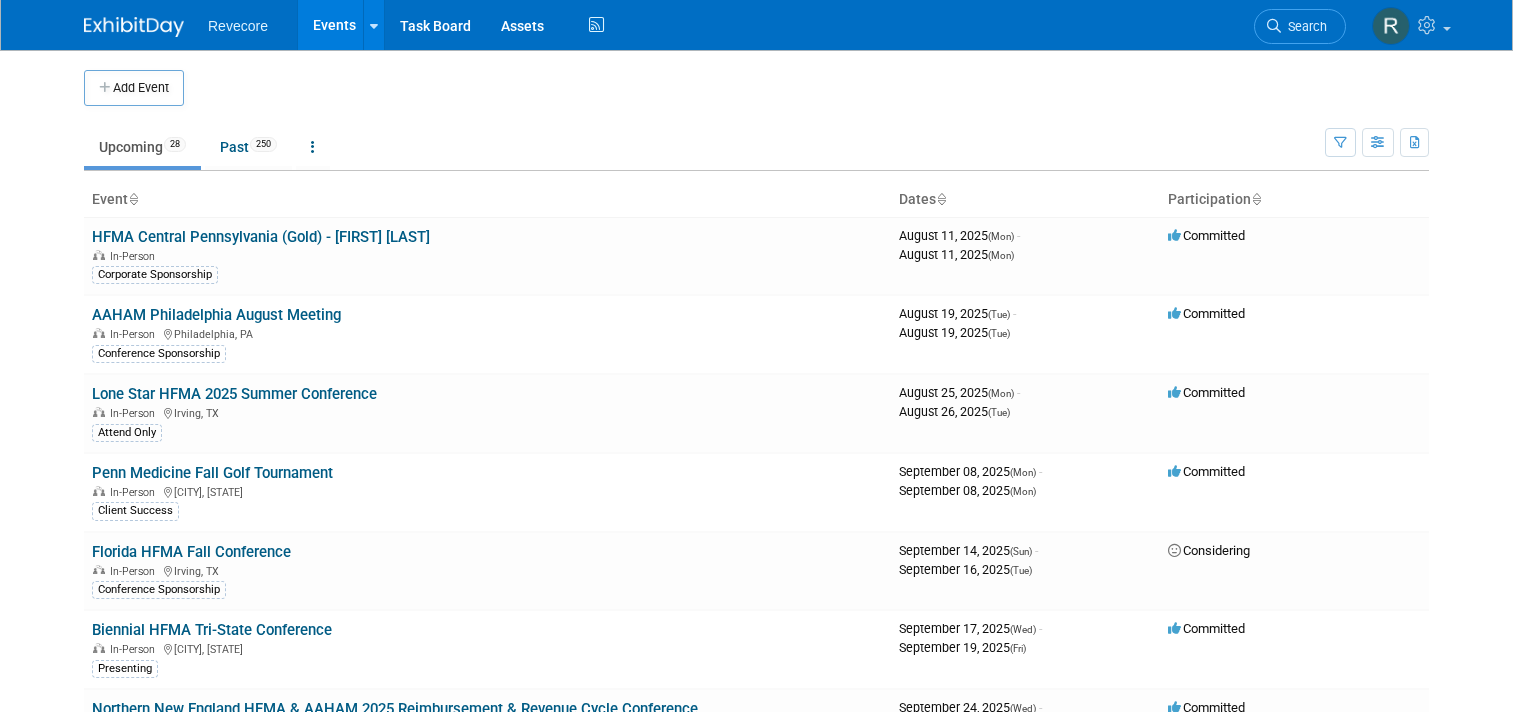 scroll, scrollTop: 0, scrollLeft: 0, axis: both 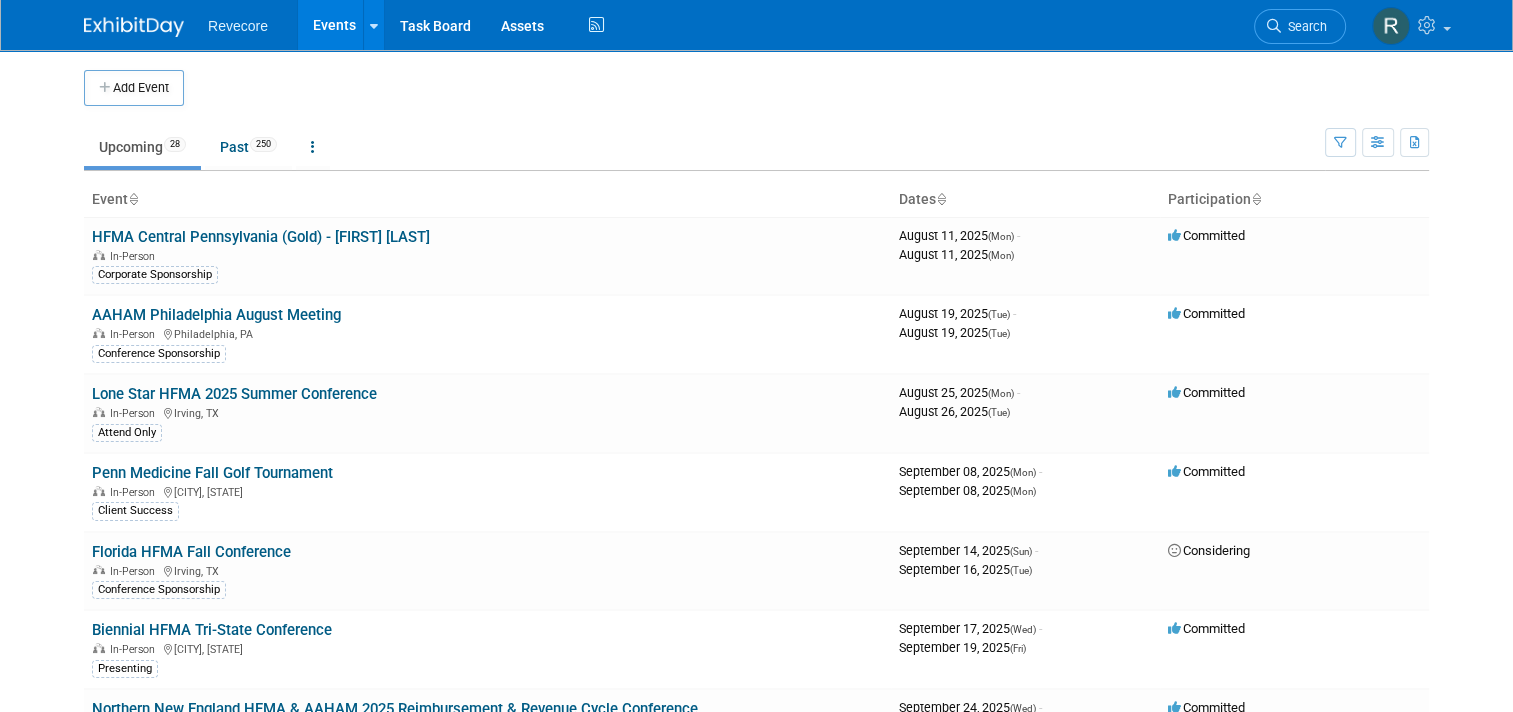 click on "Revecore
Events
Add Event
Bulk Upload Events
Shareable Event Boards
Recently Viewed Events:
Florida HFMA Fall Conference
Irving, [STATE]
Sep 14, 2025  to  Sep 16, 2025
Lone Star HFMA 2025 Summer Conference
Irving, [STATE]
Aug 25, 2025  to  Aug 26, 2025
NC/SC HFMA Joint Meeting
Oct 29, 2025  to  Oct 31, 2025
Task Board
Assets
Activity Feed
My Account
My Profile & Preferences
Sync to External Calendar...
Team Workspace
Users and Permissions
Workspace Settings
Metrics & Analytics
Budgeting, ROI & ROO
Annual Budgets (all events)
Refer & Earn
Contact us
Sign out
Search
Recently Viewed Events:
Florida HFMA Fall Conference" at bounding box center (756, 356) 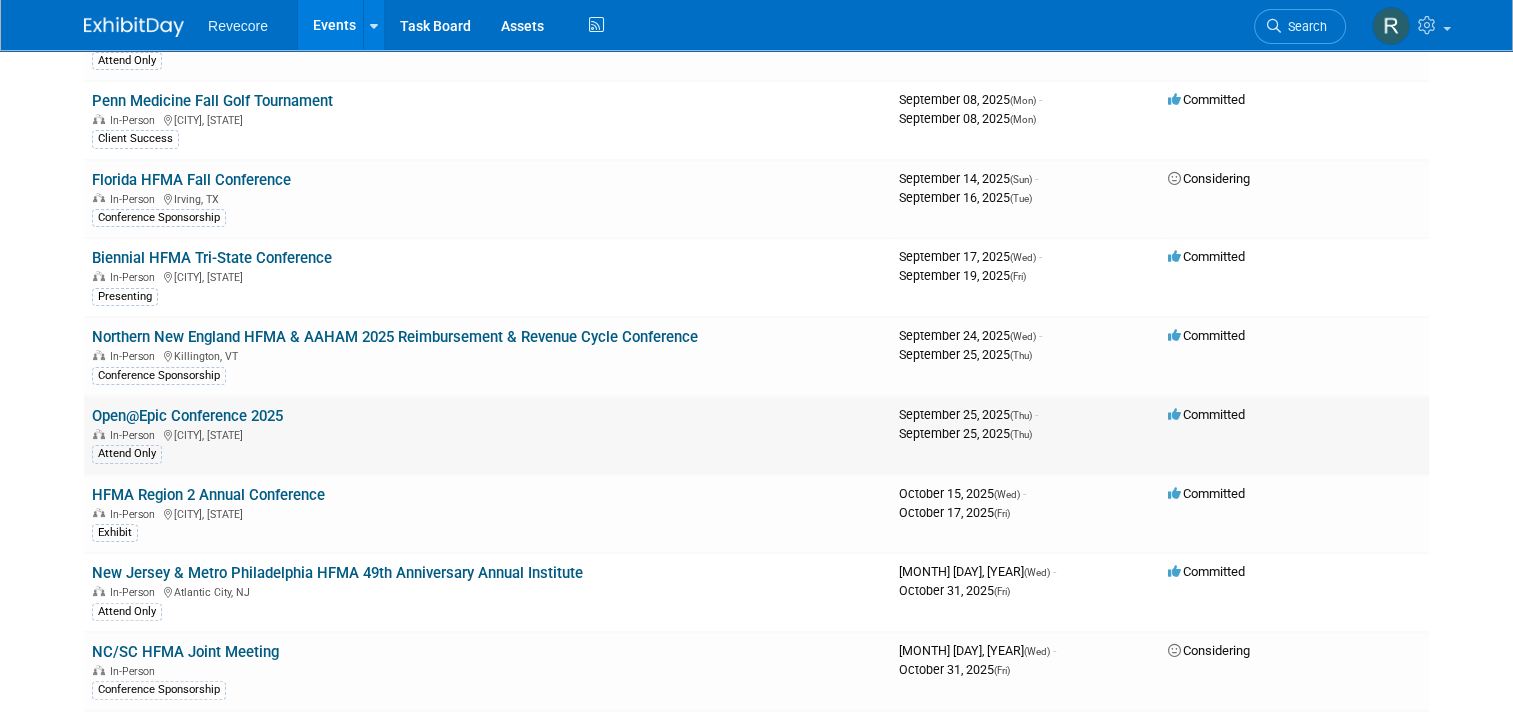 scroll, scrollTop: 400, scrollLeft: 0, axis: vertical 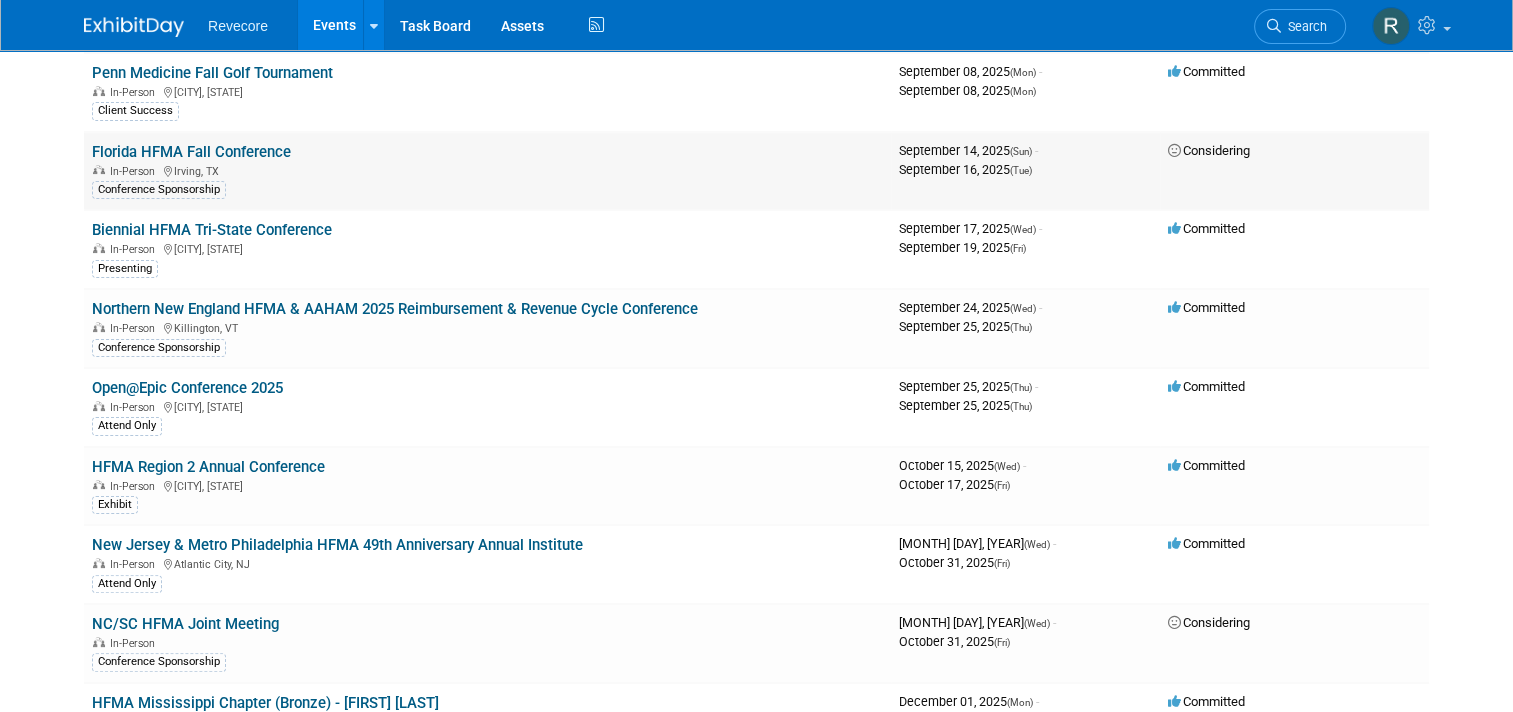 click on "Florida HFMA Fall Conference" at bounding box center (191, 152) 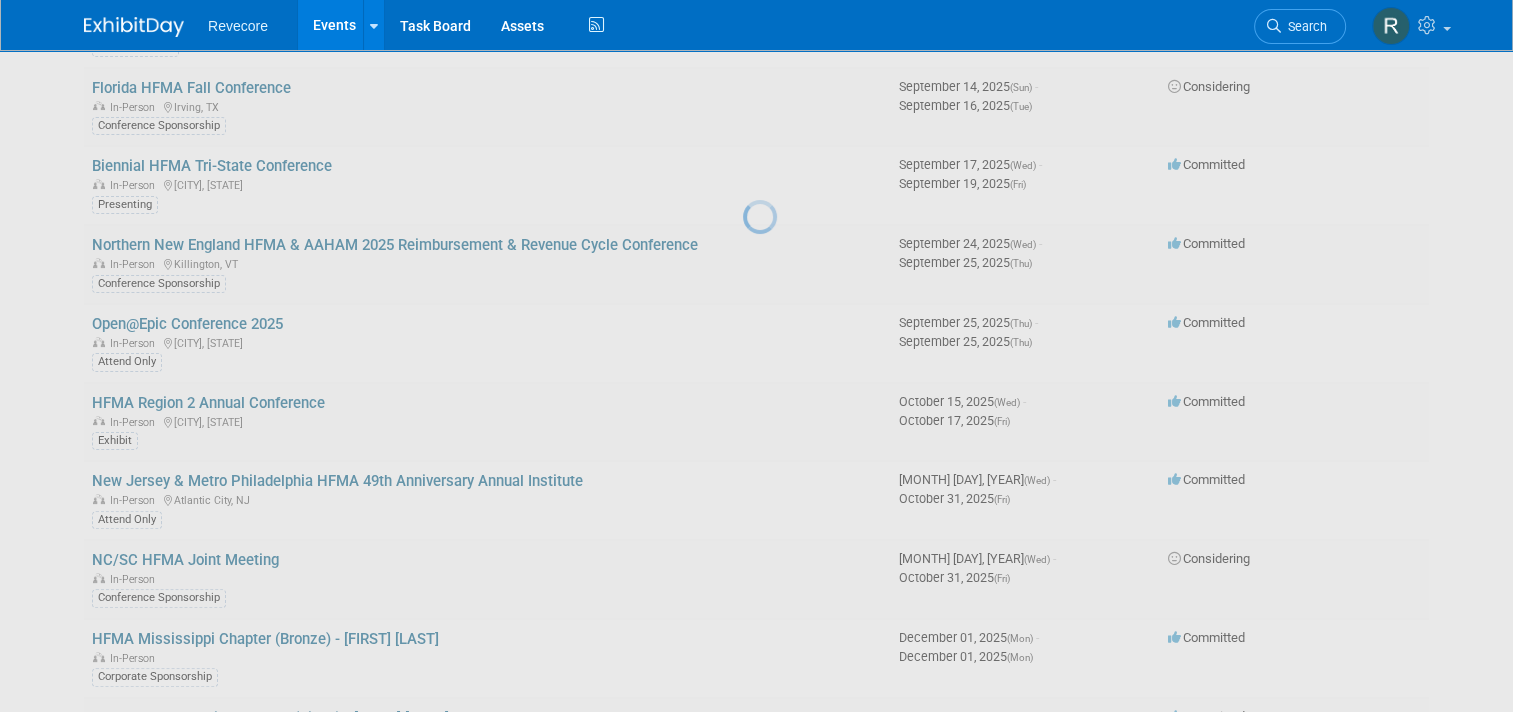 scroll, scrollTop: 500, scrollLeft: 0, axis: vertical 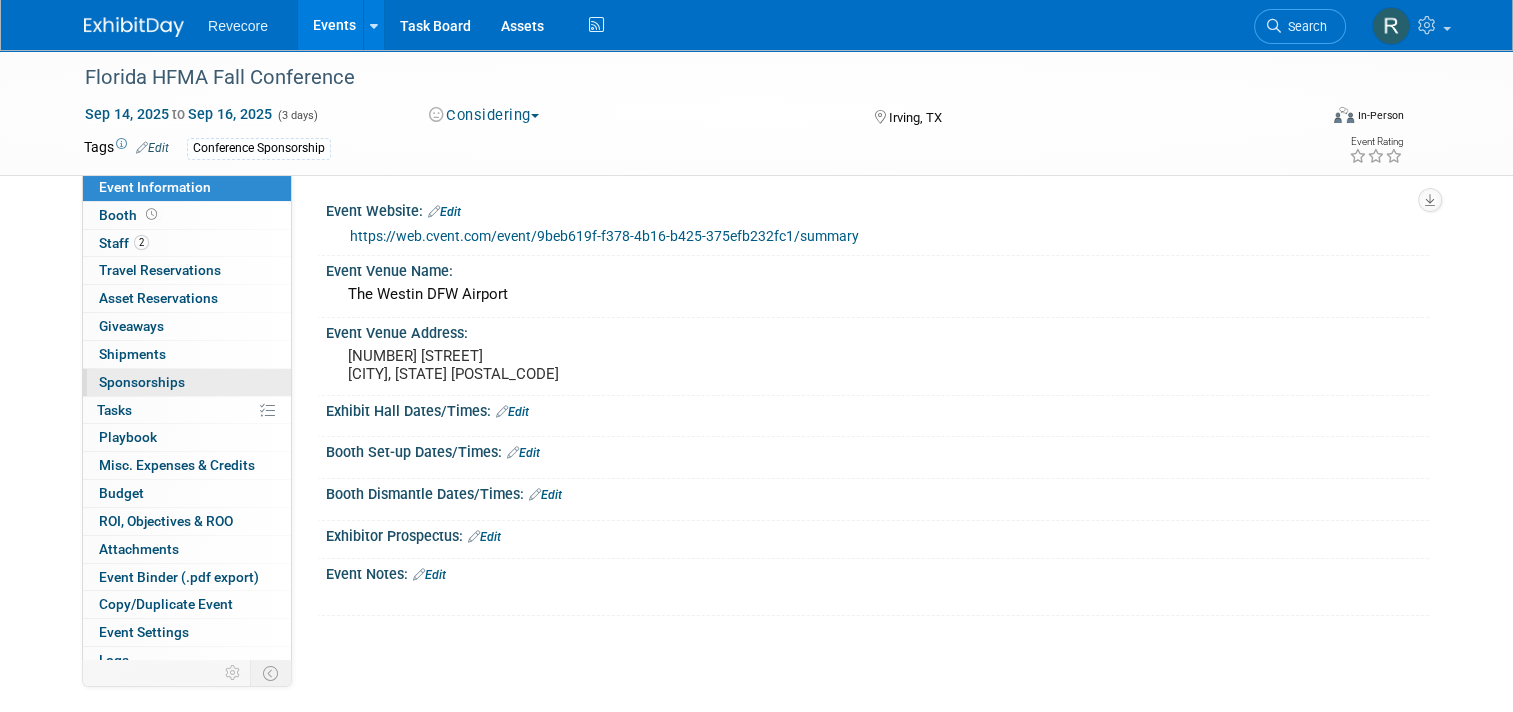 click on "Sponsorships 0" at bounding box center (142, 382) 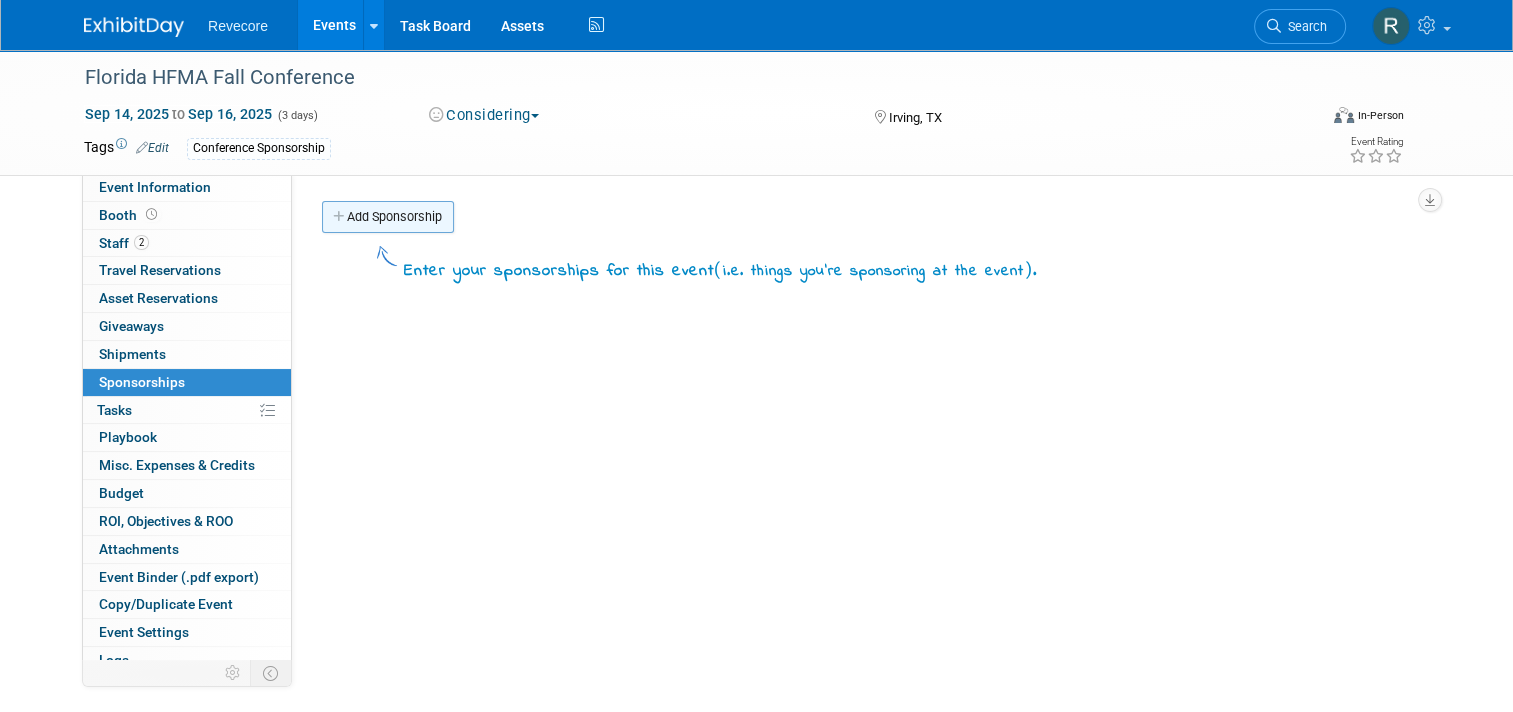 click on "Add Sponsorship" at bounding box center [388, 217] 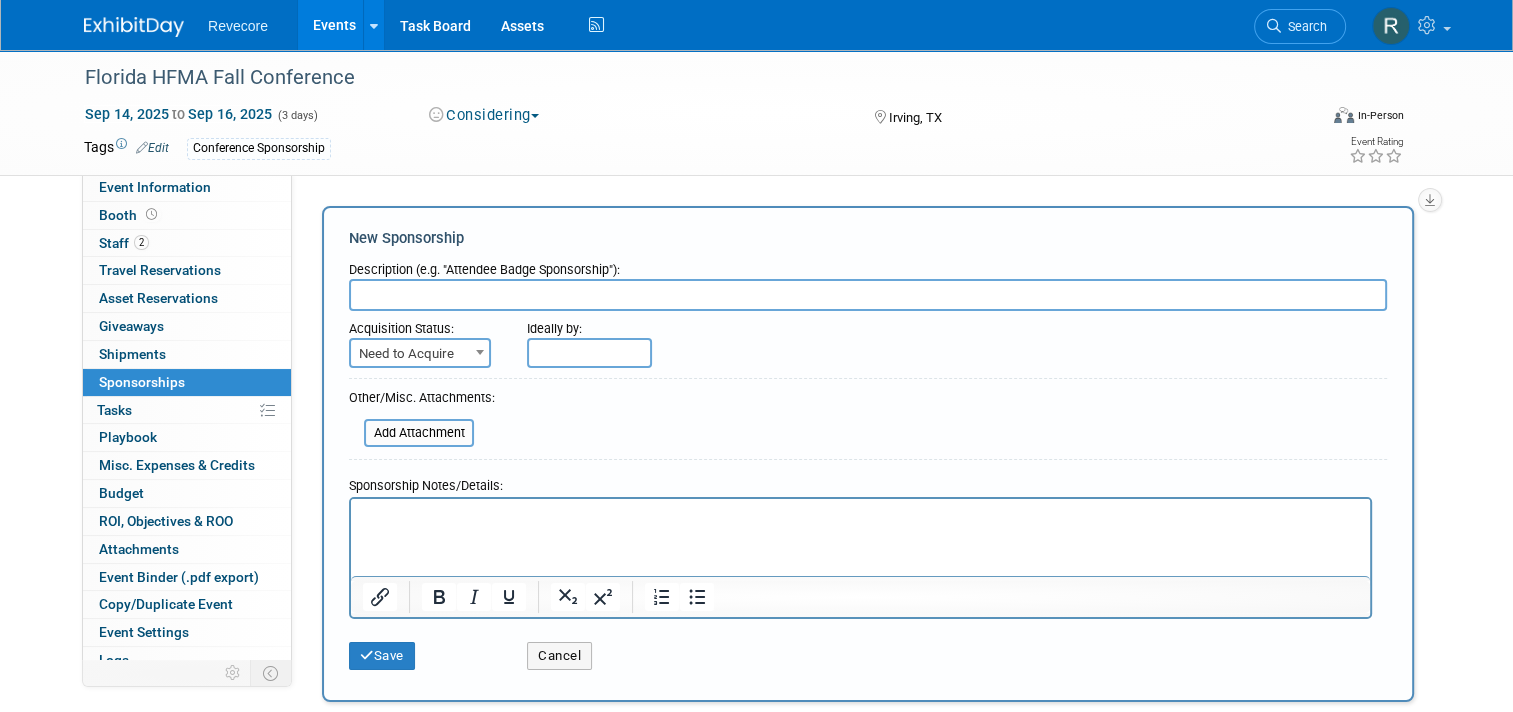 scroll, scrollTop: 0, scrollLeft: 0, axis: both 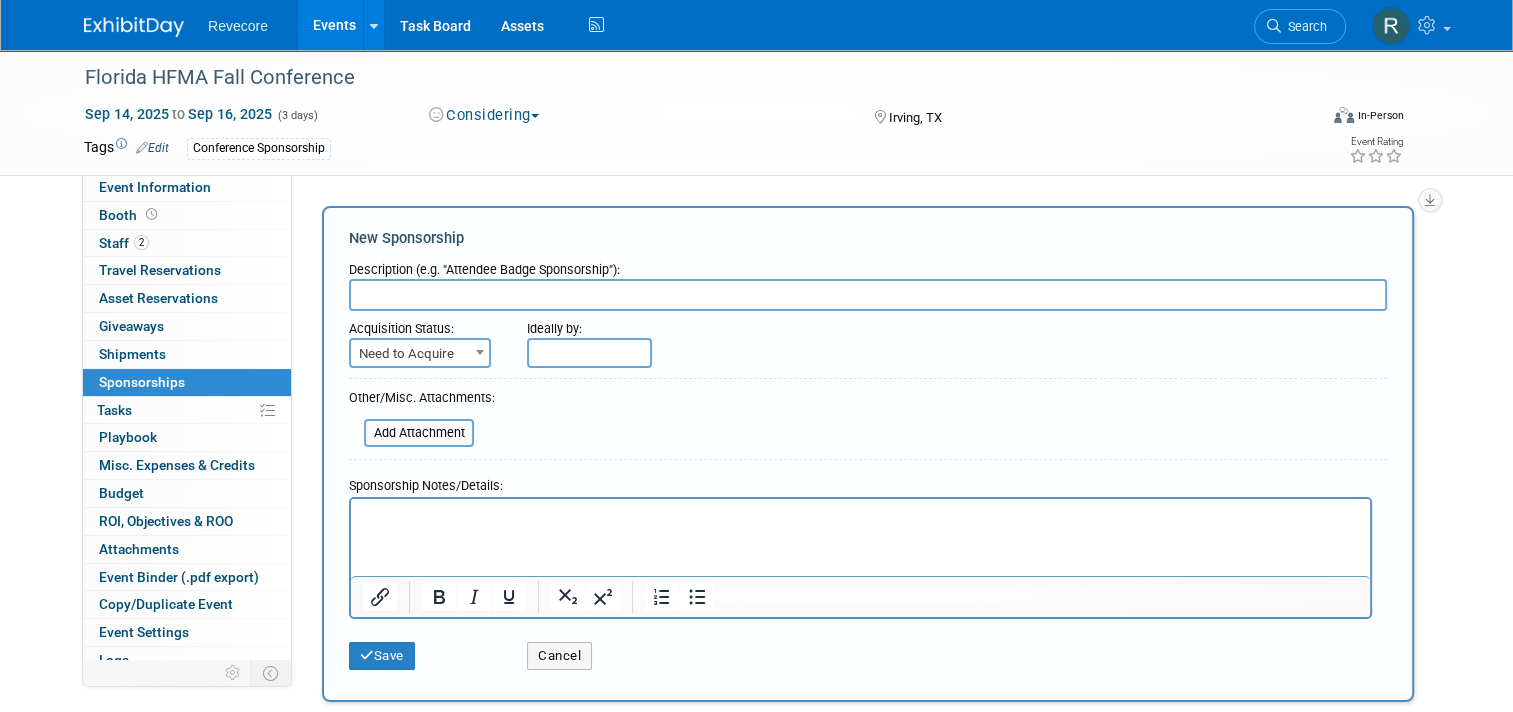 click at bounding box center (868, 295) 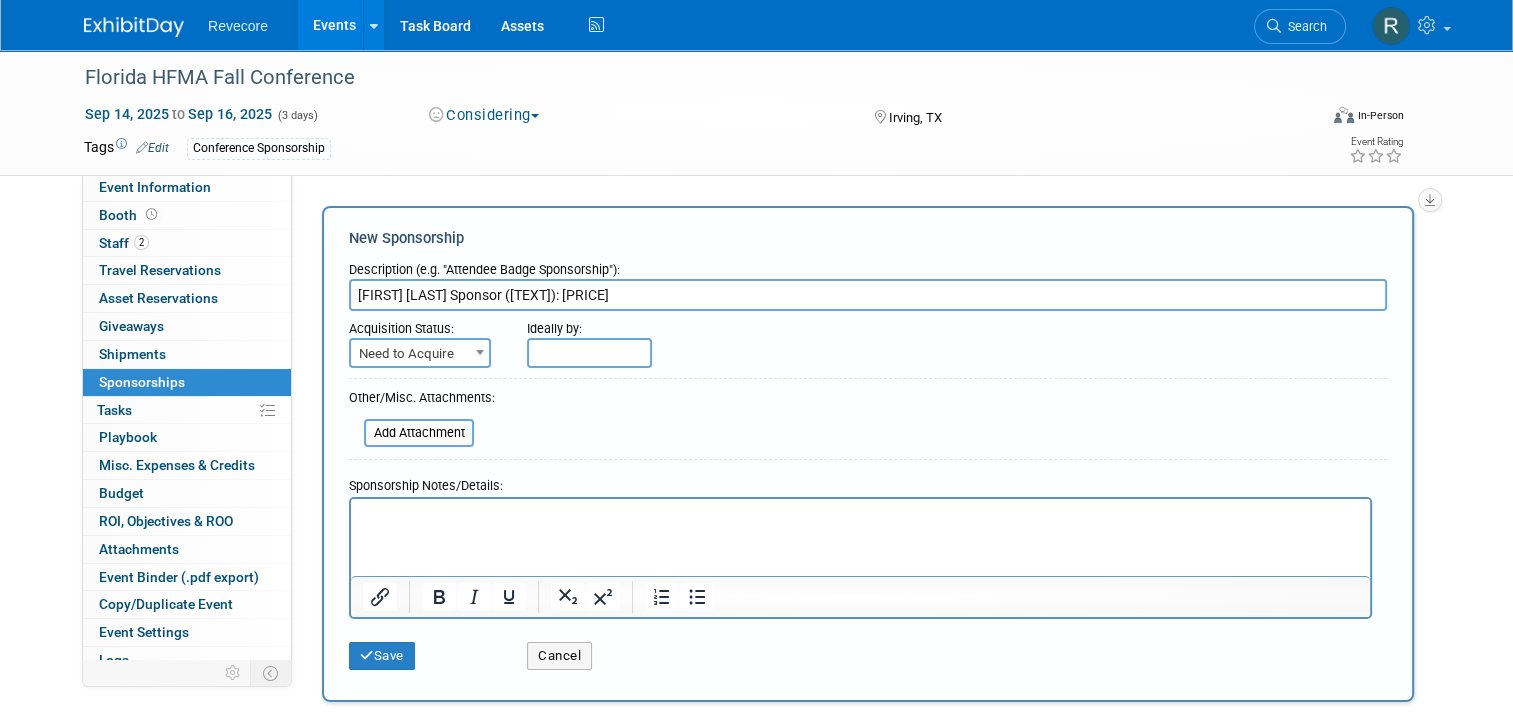 click on "General Session Sponsor (Improving  Financial Viability): $1750" at bounding box center (868, 295) 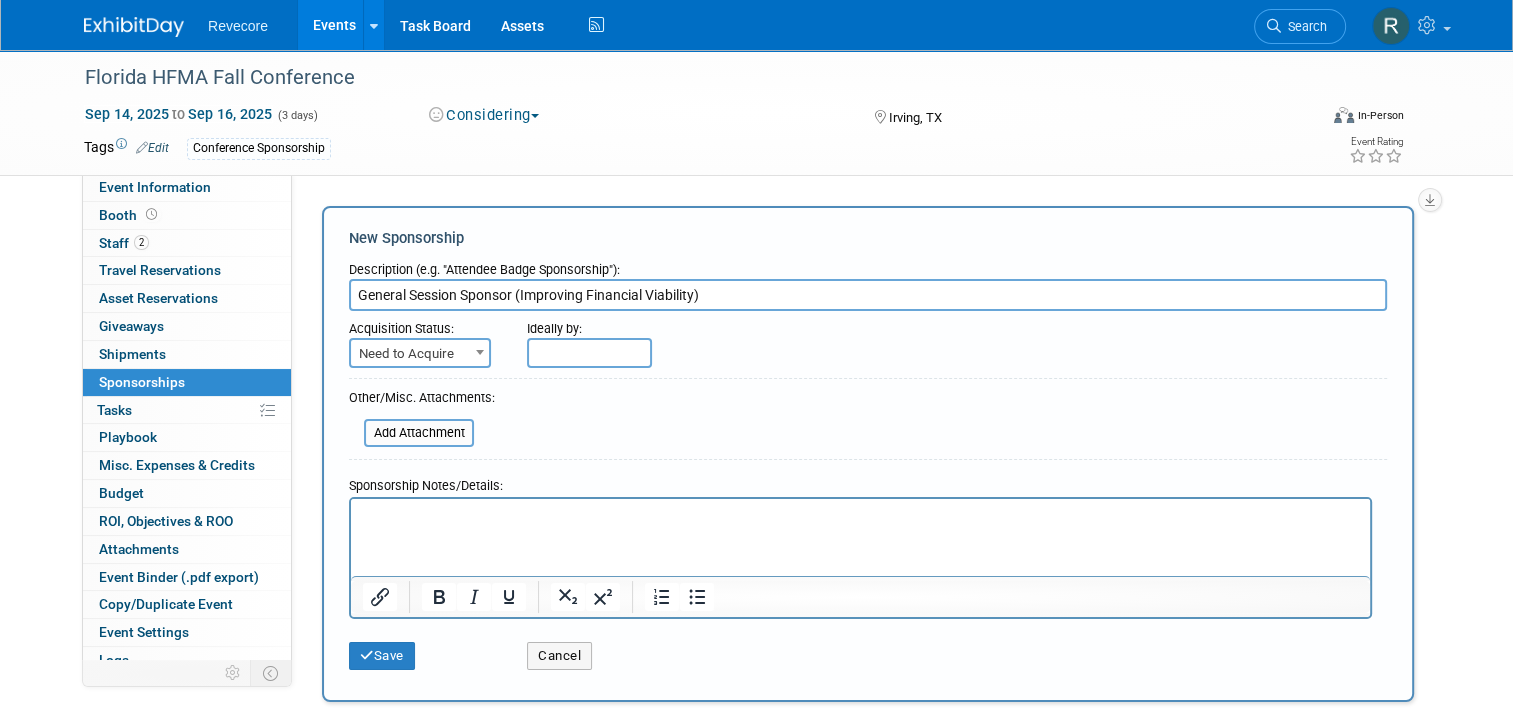 type on "General Session Sponsor (Improving Financial Viability)" 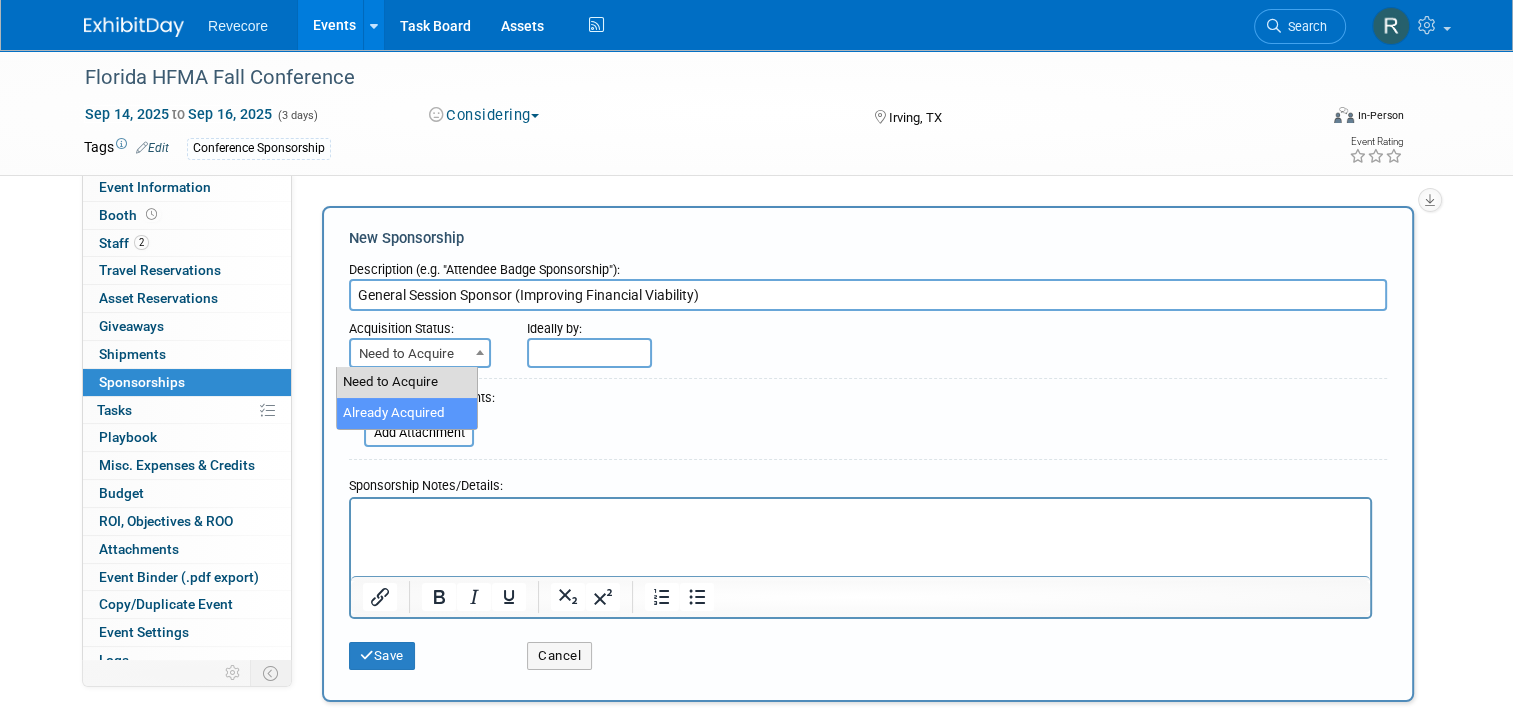 select on "2" 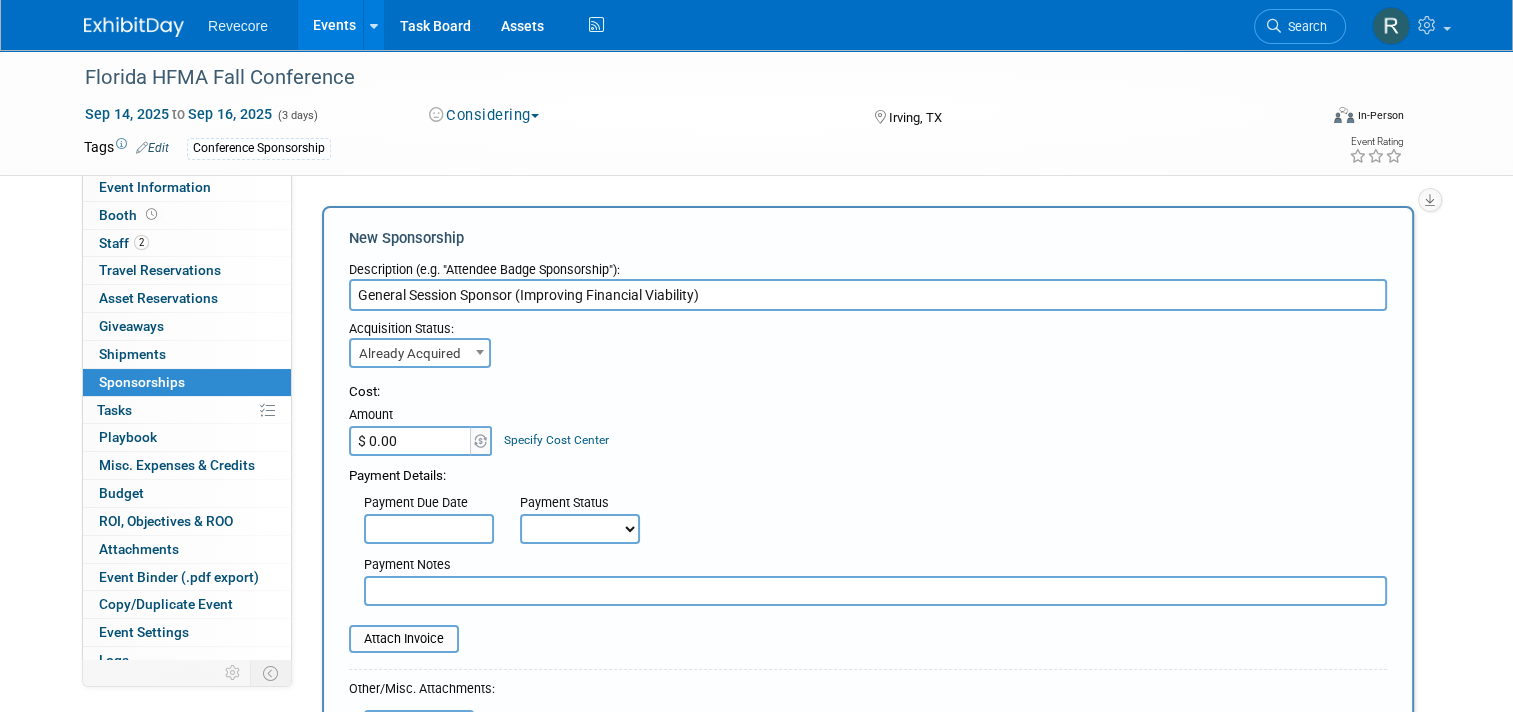 click on "$ 0.00" at bounding box center (411, 441) 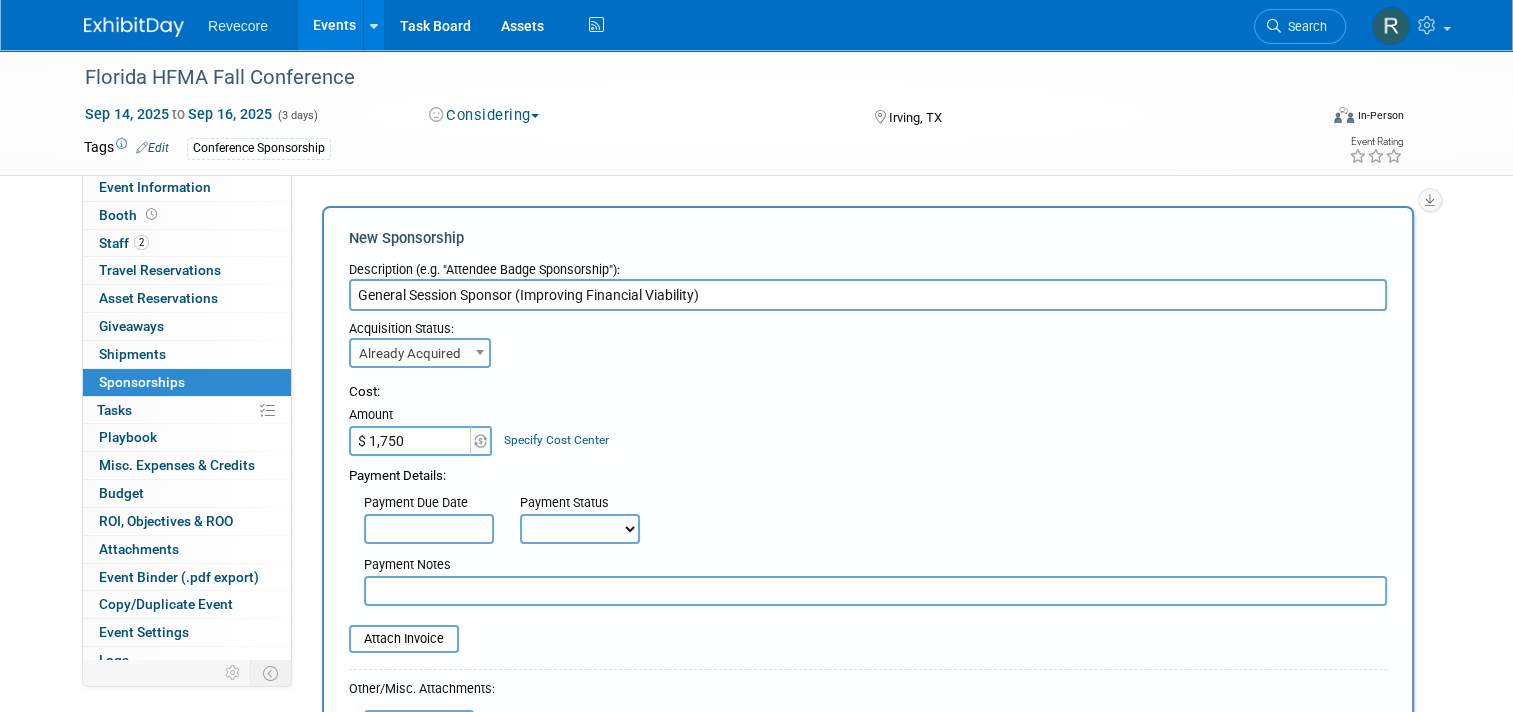 type on "$ 1,750.00" 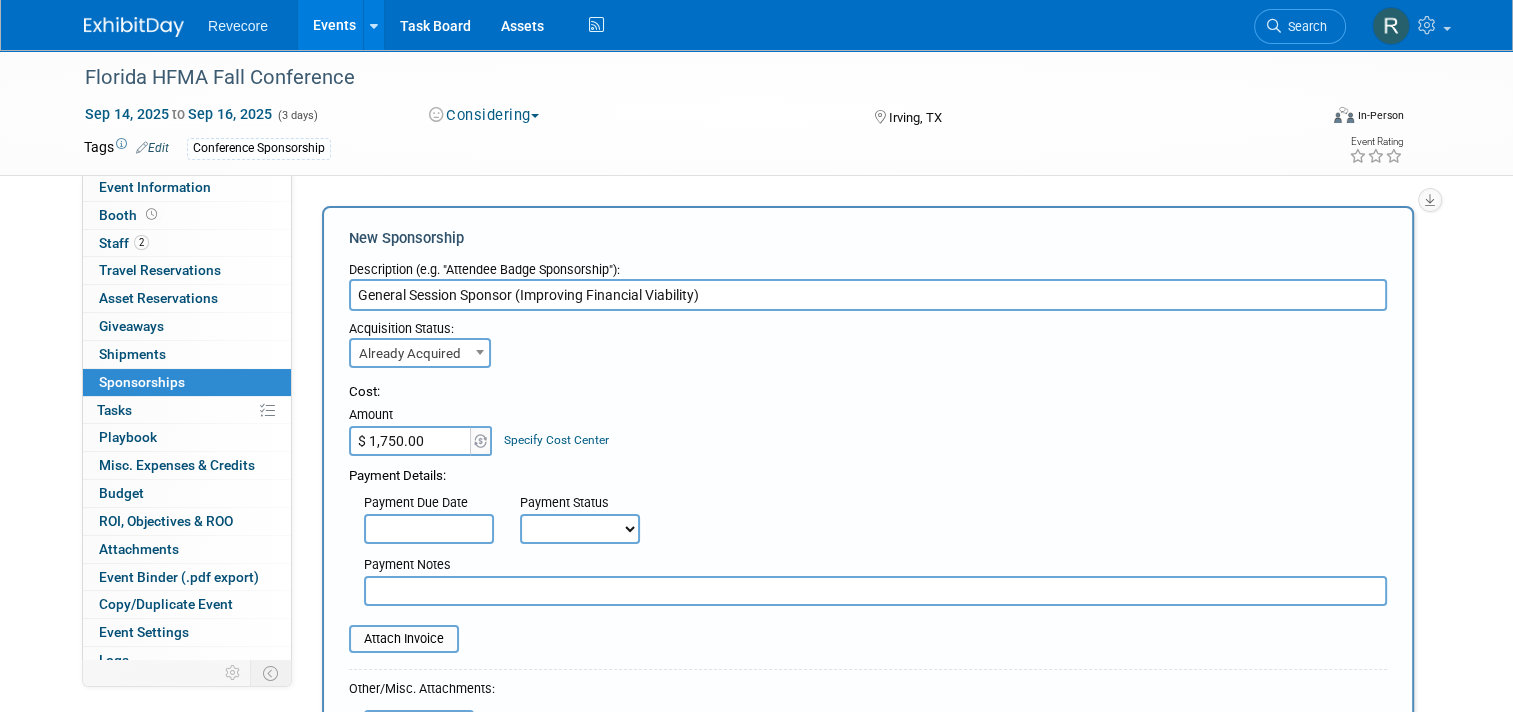 click on "Cost:
Amount
$ 1,750.00
Specify Cost Center
Cost Center
-- Not Specified --" at bounding box center (868, 419) 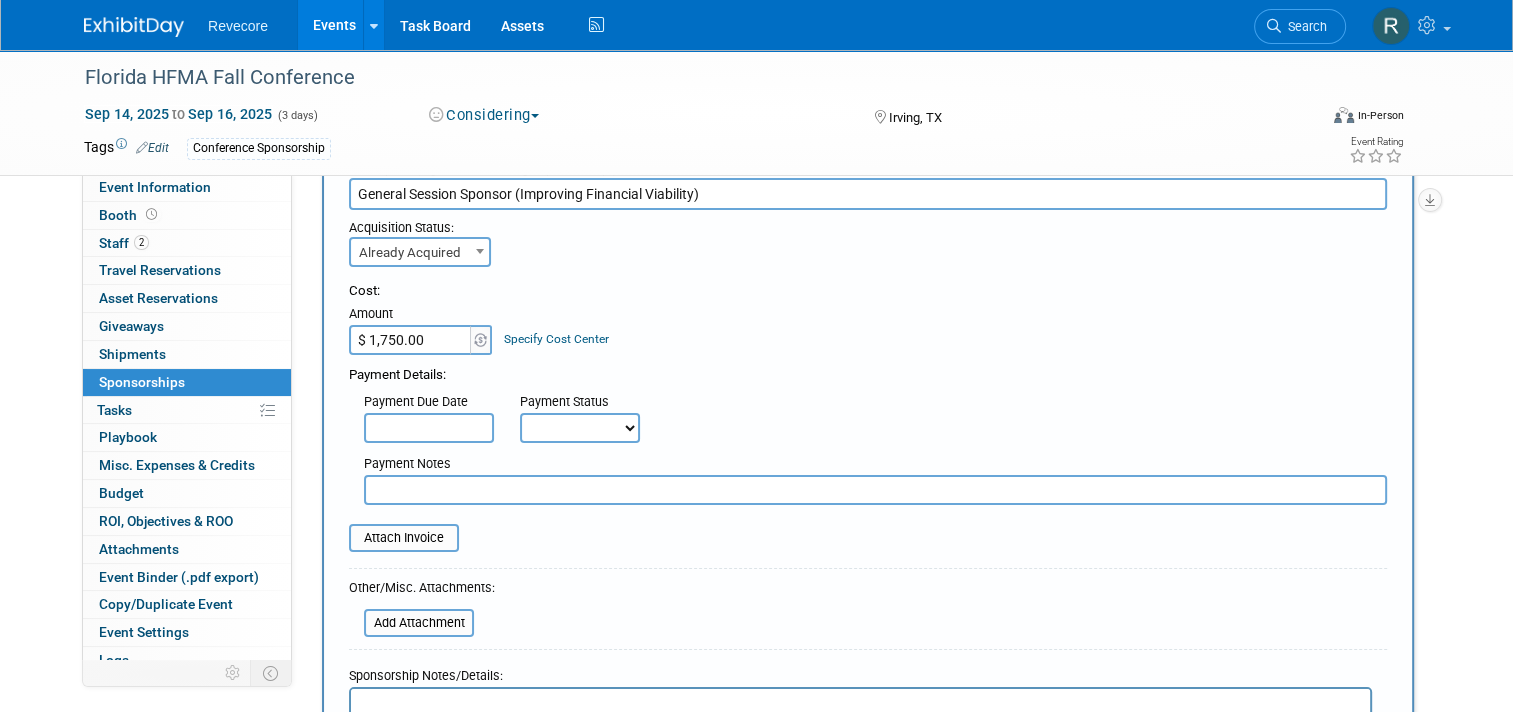 scroll, scrollTop: 99, scrollLeft: 0, axis: vertical 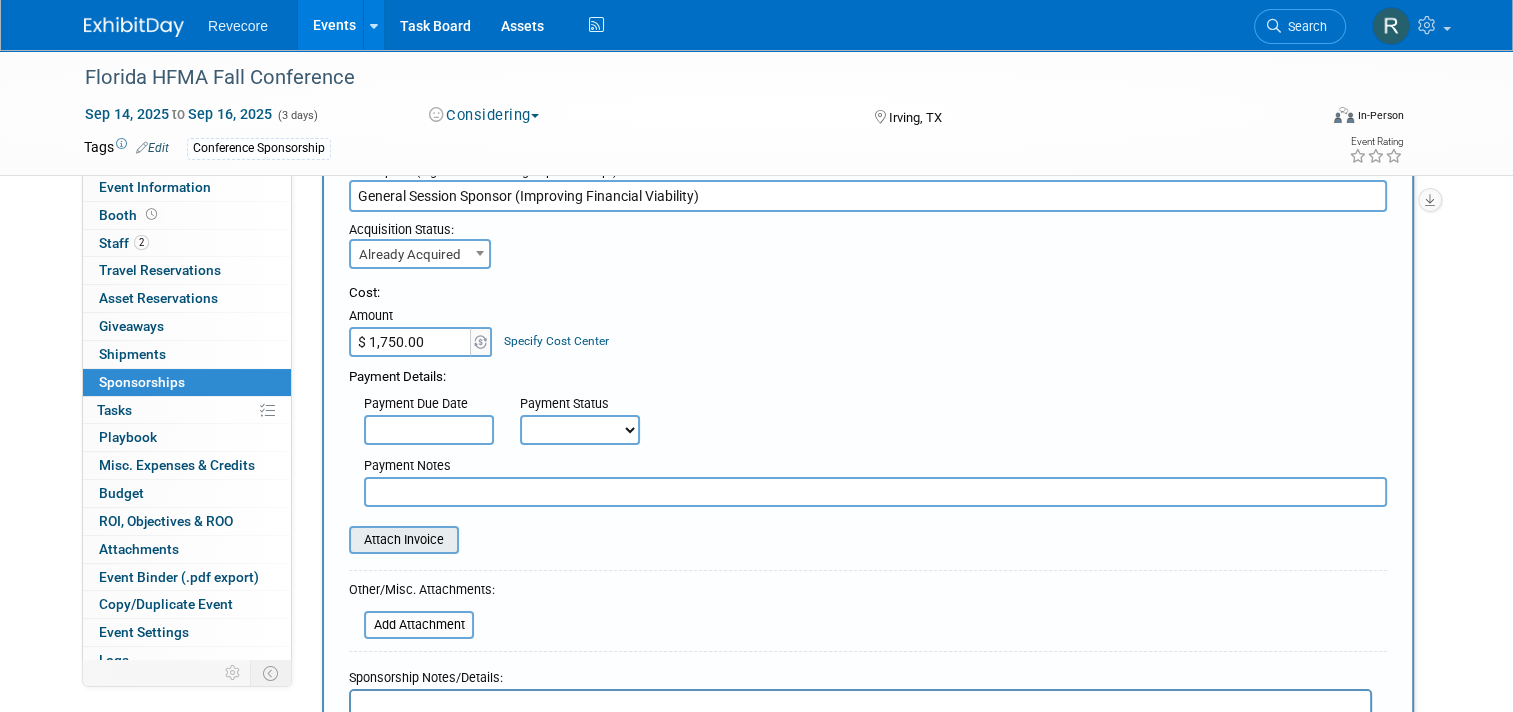 click at bounding box center (338, 540) 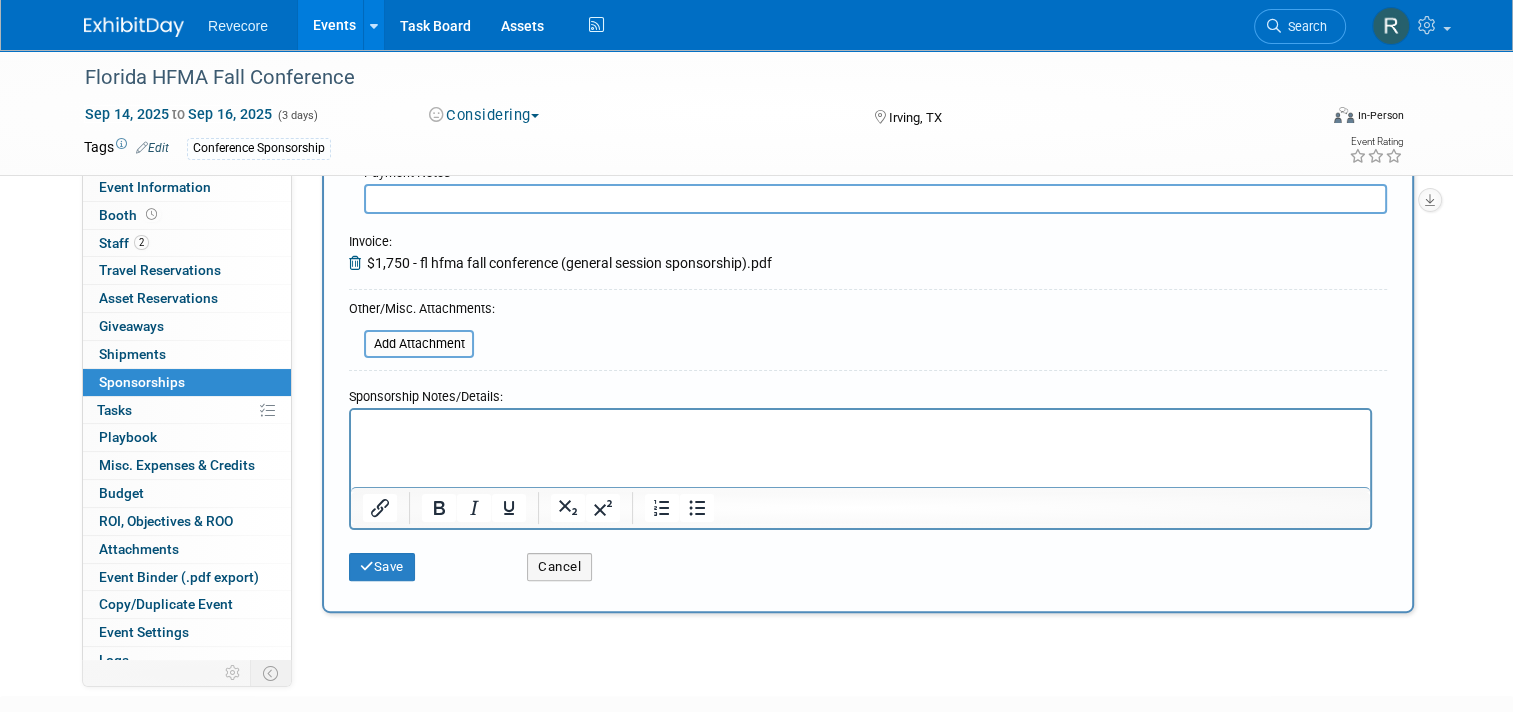 scroll, scrollTop: 399, scrollLeft: 0, axis: vertical 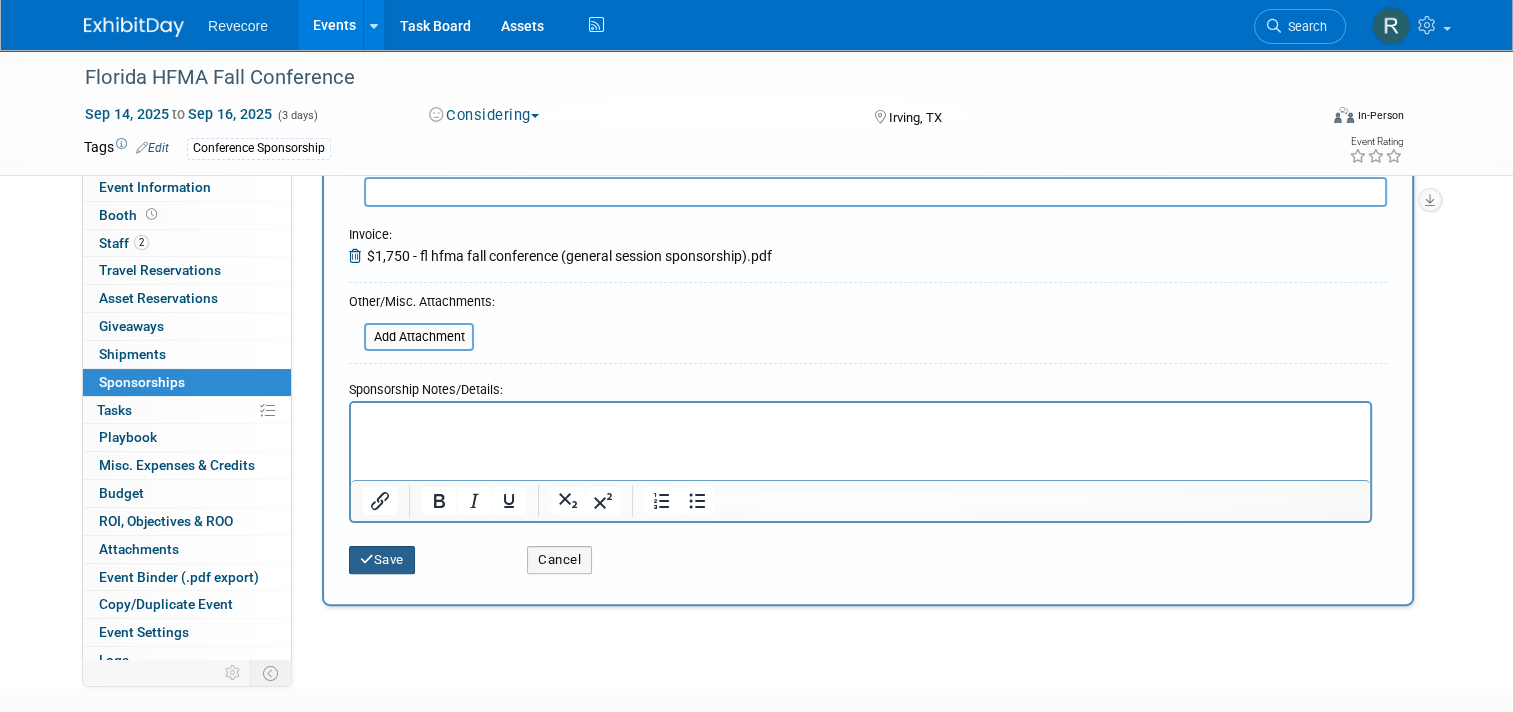 click on "Save" at bounding box center (382, 560) 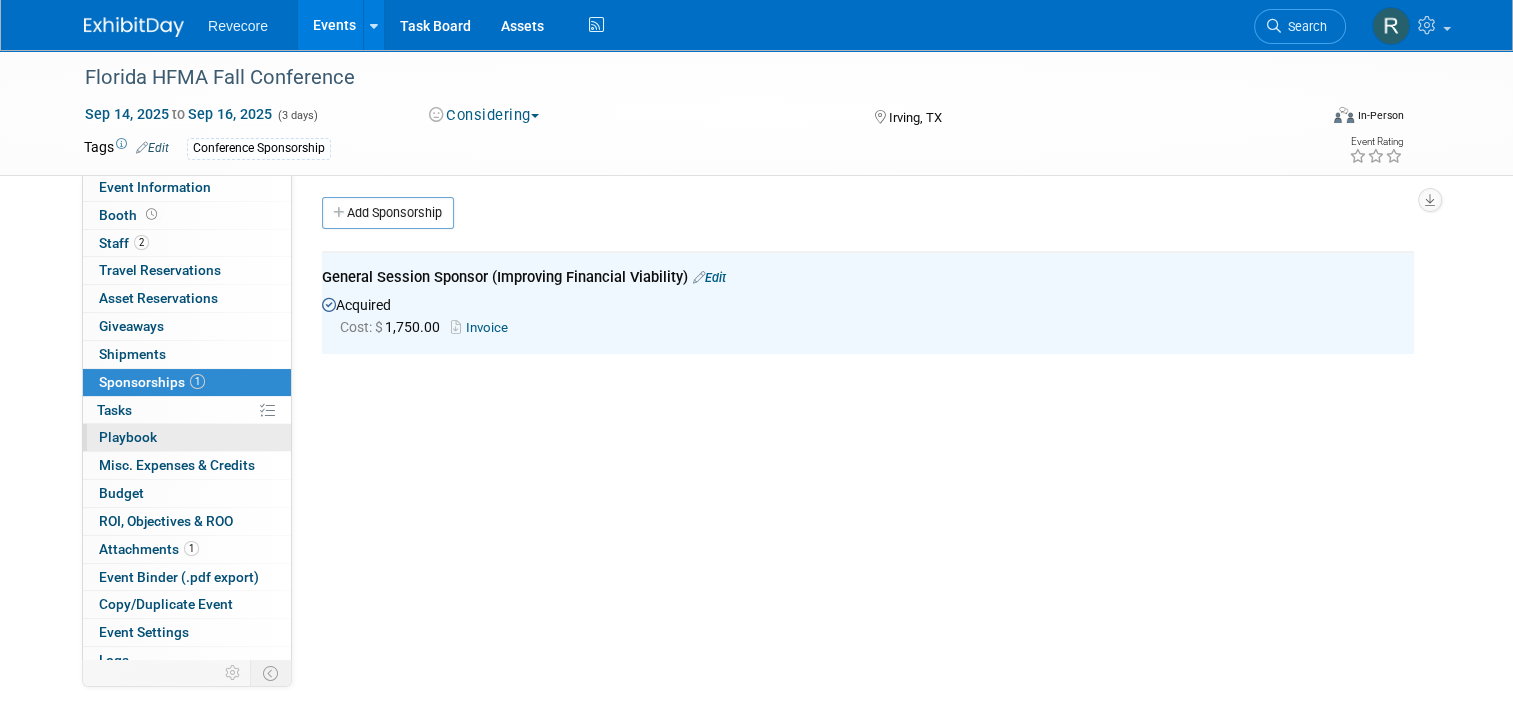 scroll, scrollTop: 0, scrollLeft: 0, axis: both 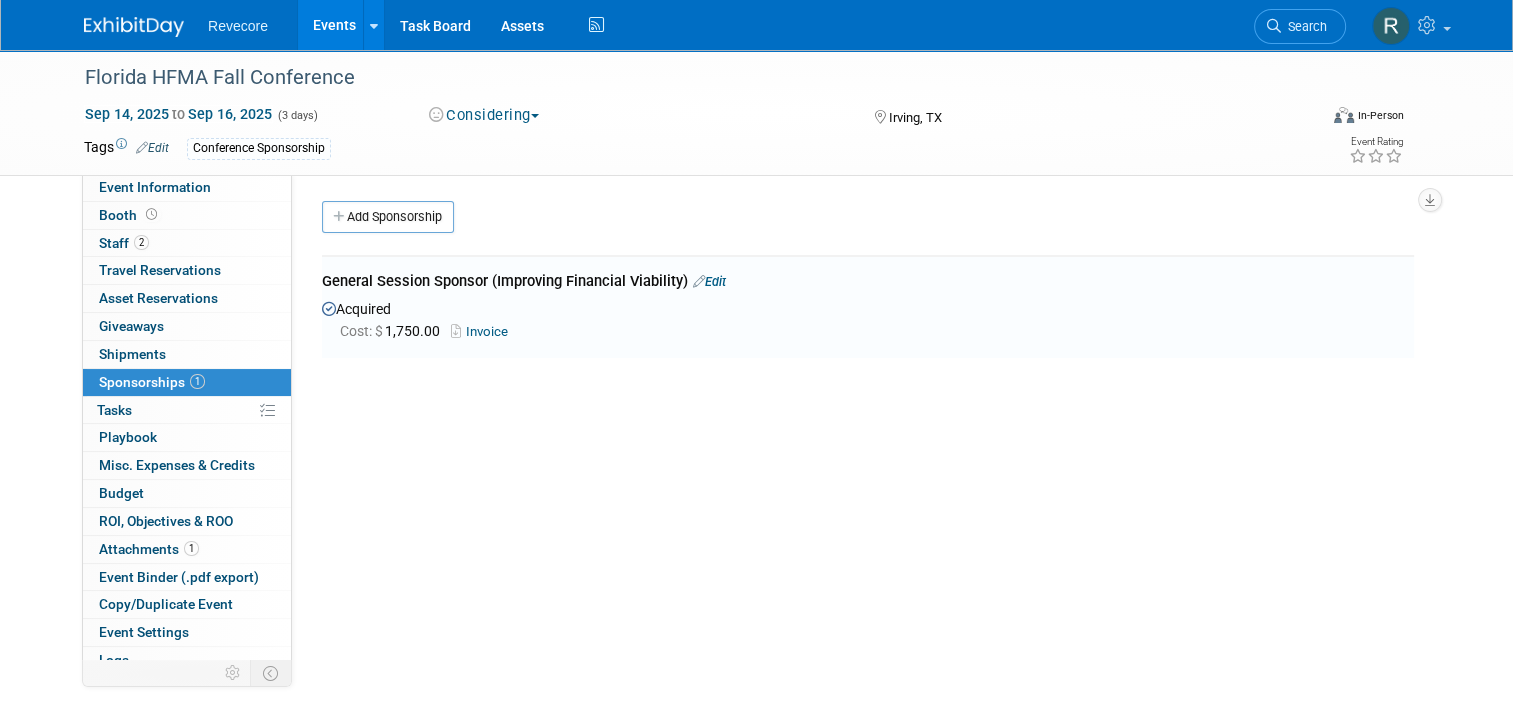 drag, startPoint x: 324, startPoint y: 29, endPoint x: 339, endPoint y: 29, distance: 15 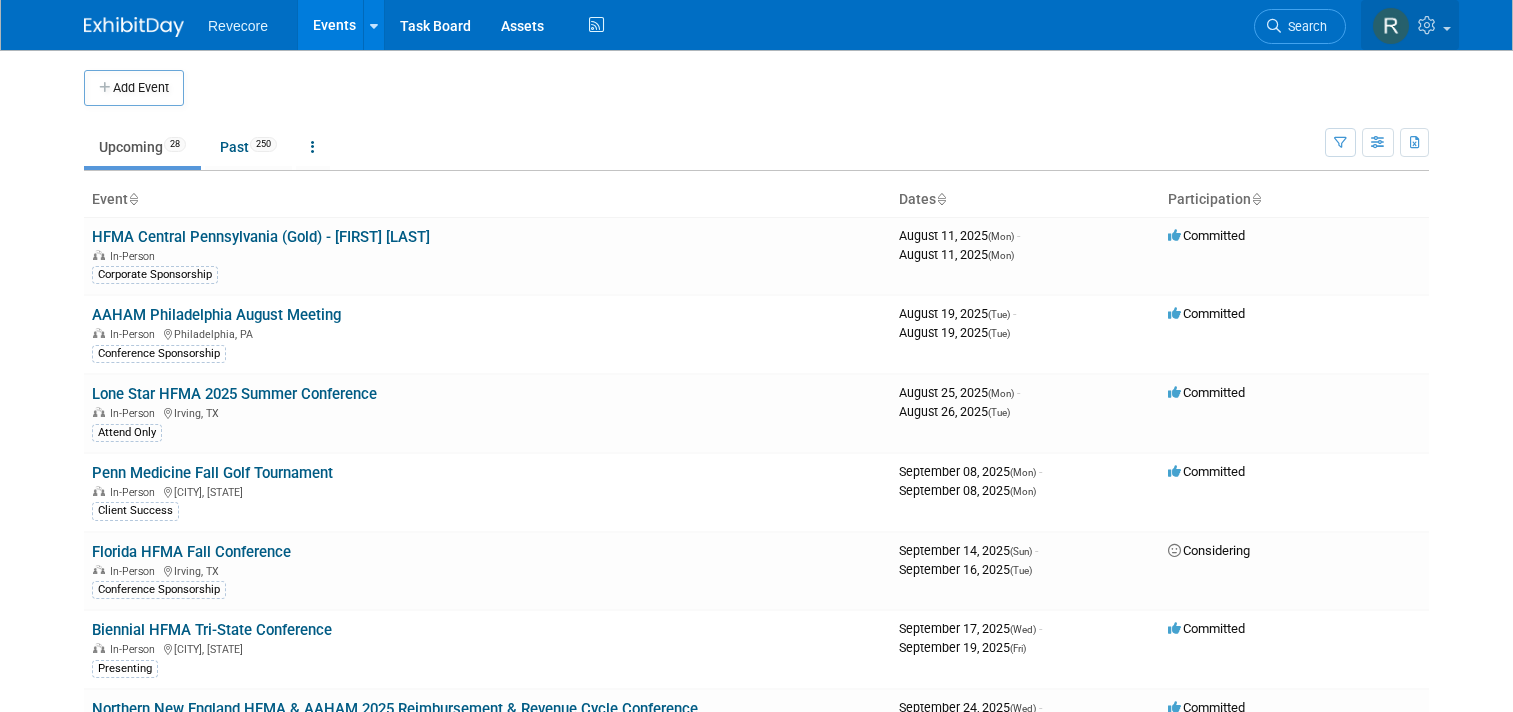 scroll, scrollTop: 0, scrollLeft: 0, axis: both 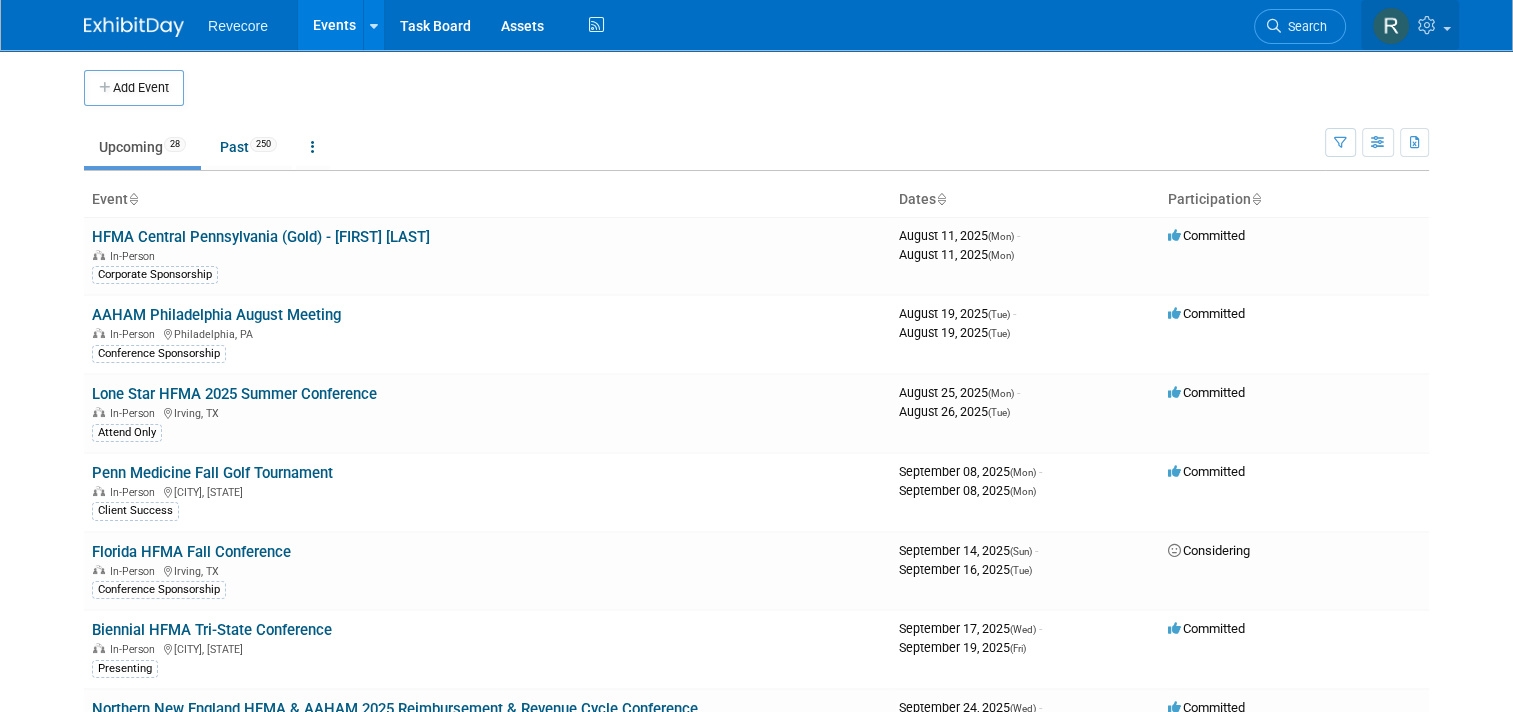 click at bounding box center (1410, 25) 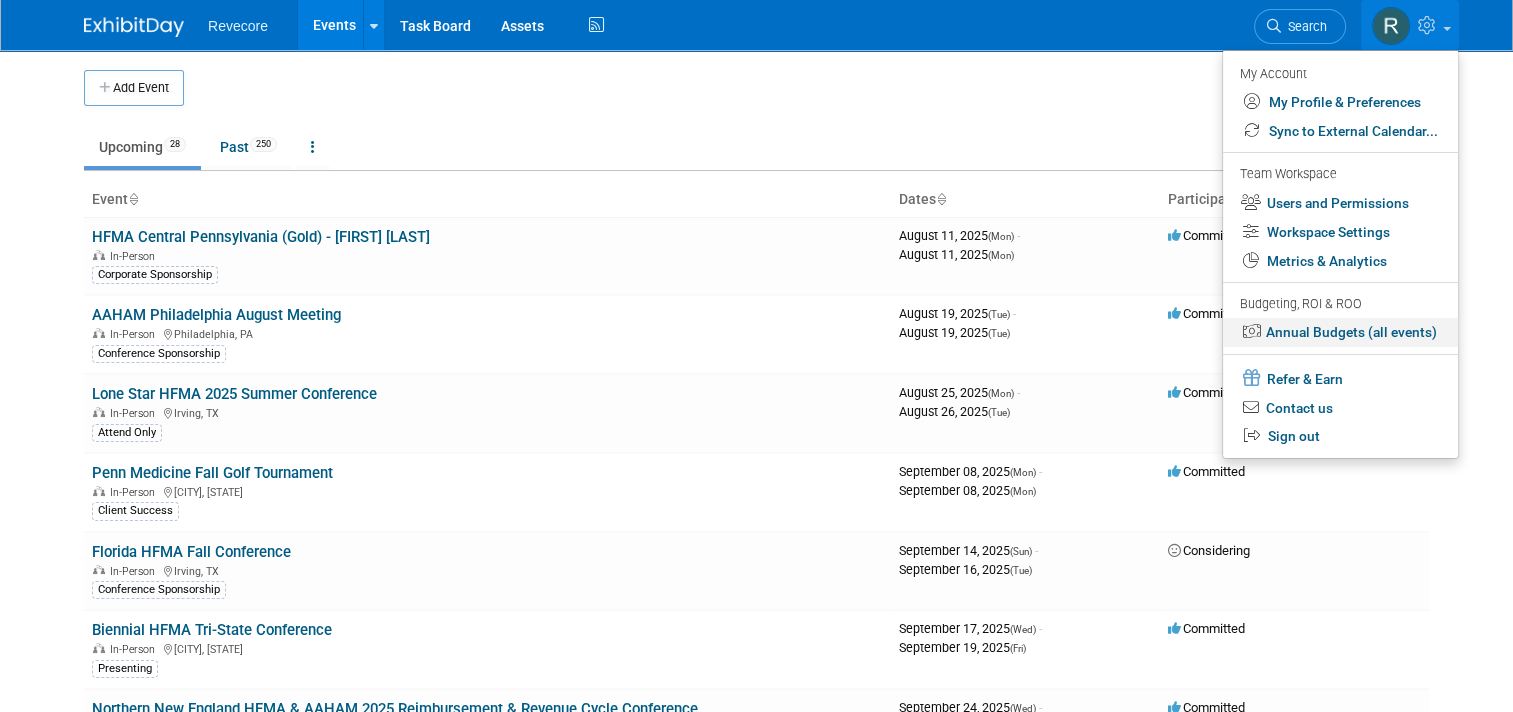 click on "Annual Budgets (all events)" at bounding box center [1340, 332] 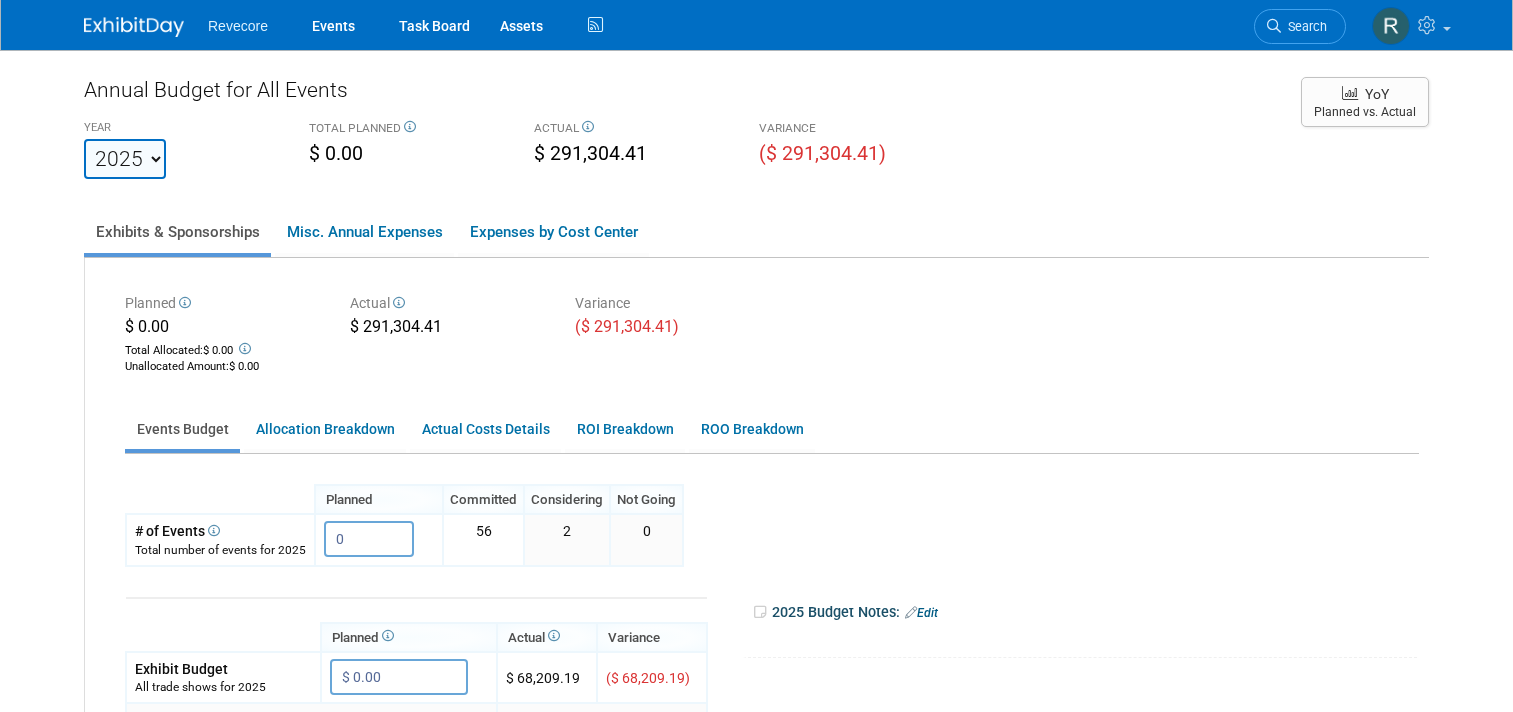 scroll, scrollTop: 0, scrollLeft: 0, axis: both 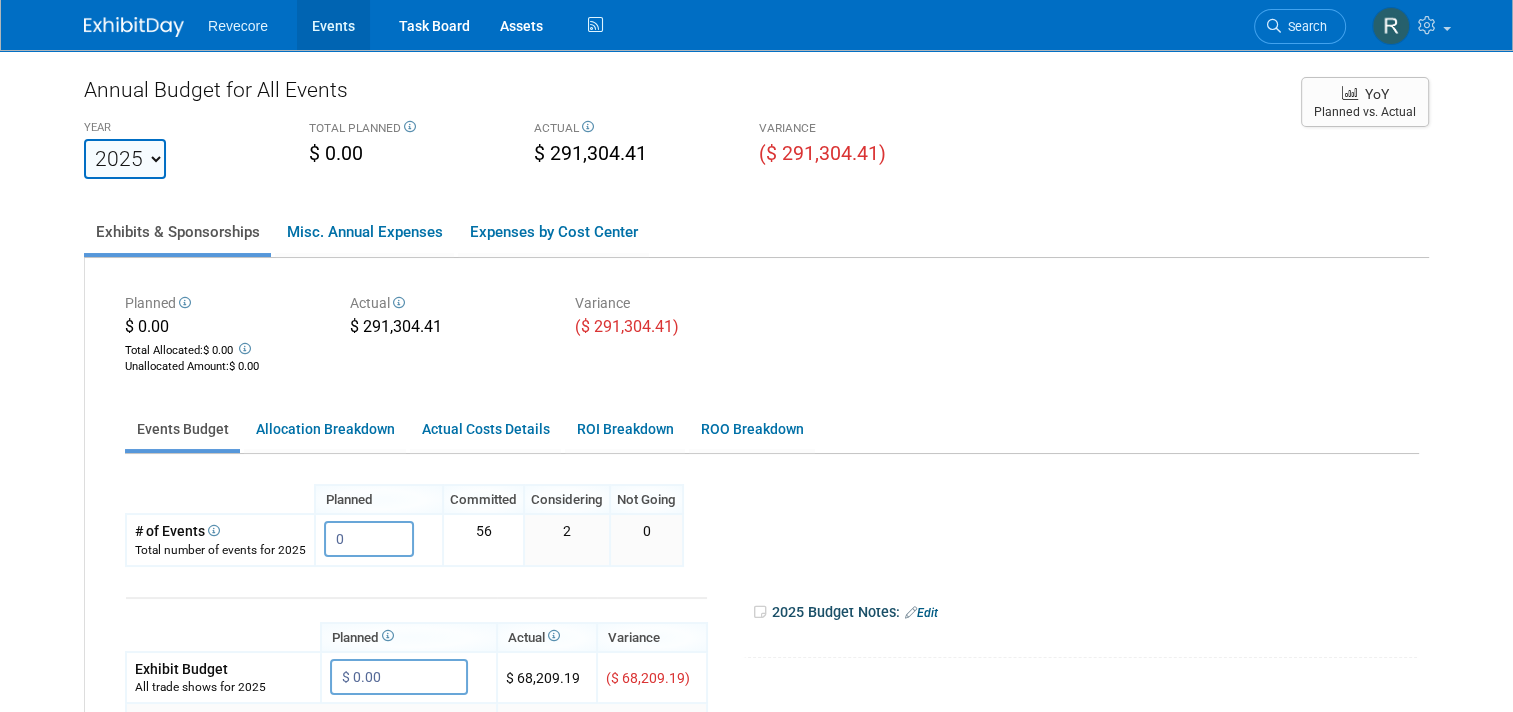 click on "Events" at bounding box center (333, 25) 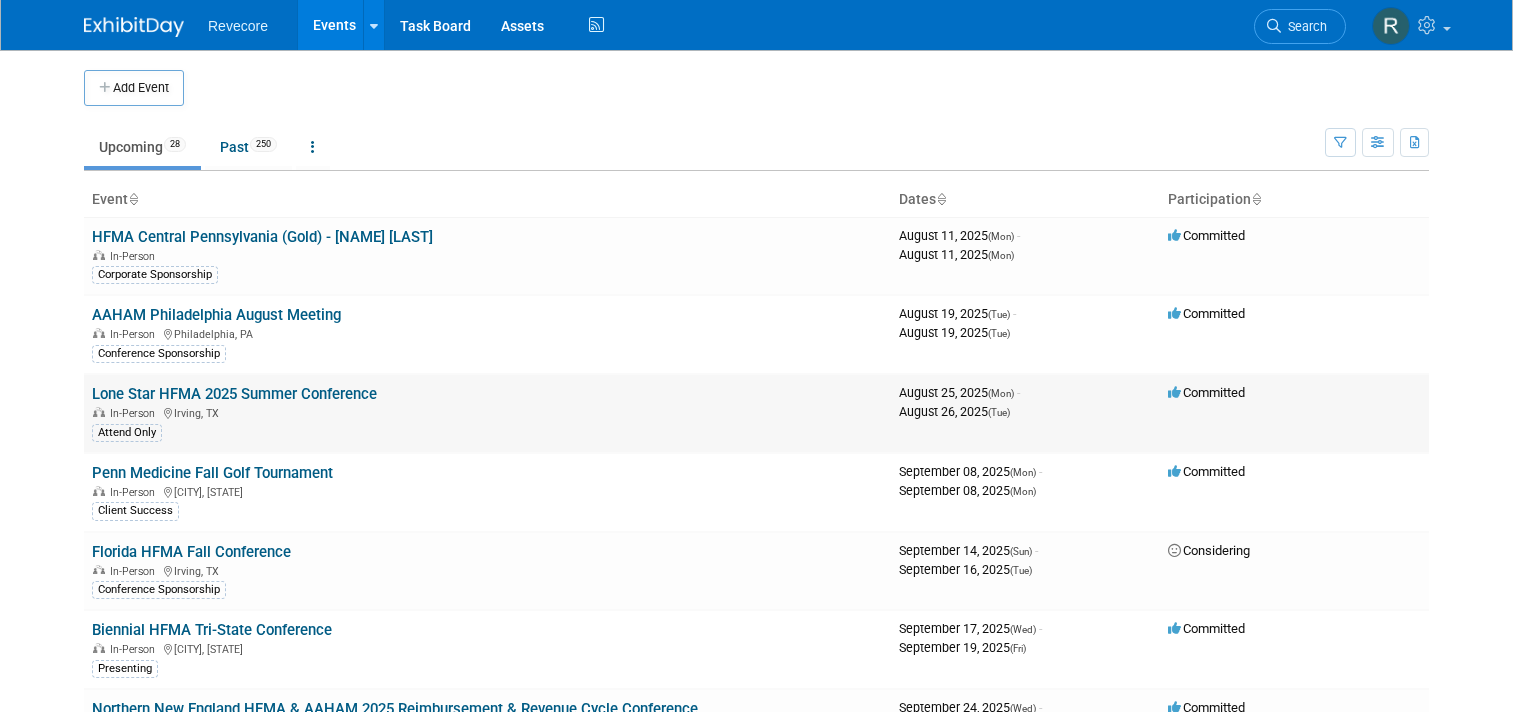 scroll, scrollTop: 0, scrollLeft: 0, axis: both 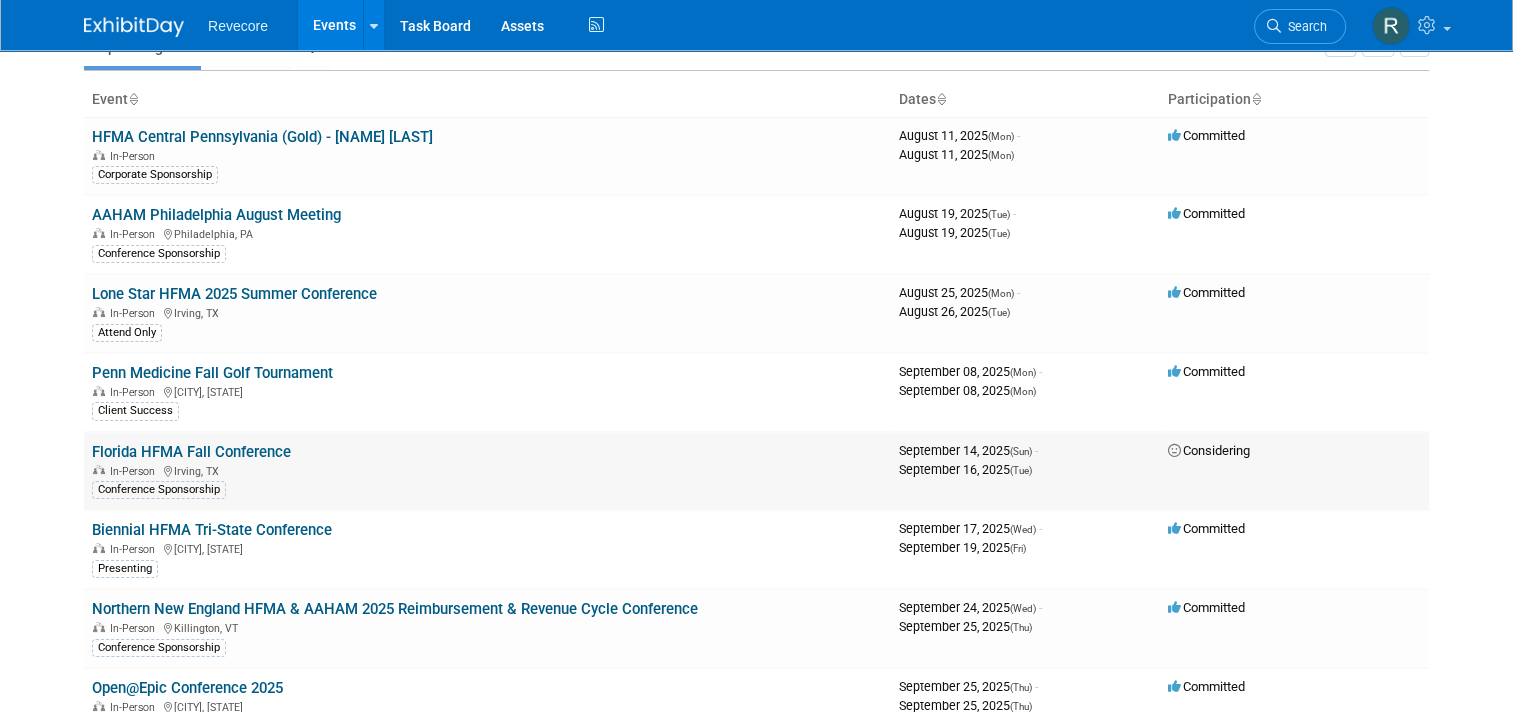 click on "Florida HFMA Fall Conference" at bounding box center (191, 452) 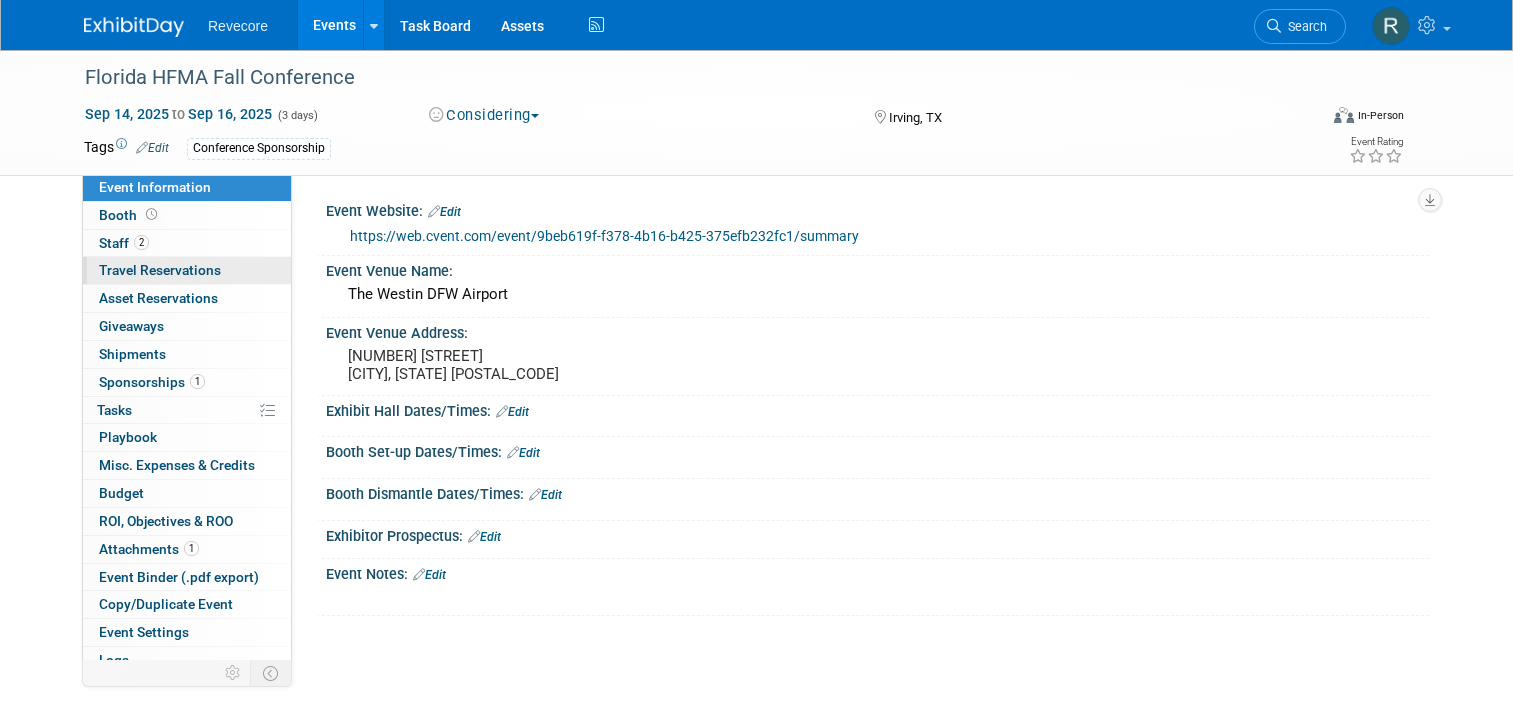 scroll, scrollTop: 0, scrollLeft: 0, axis: both 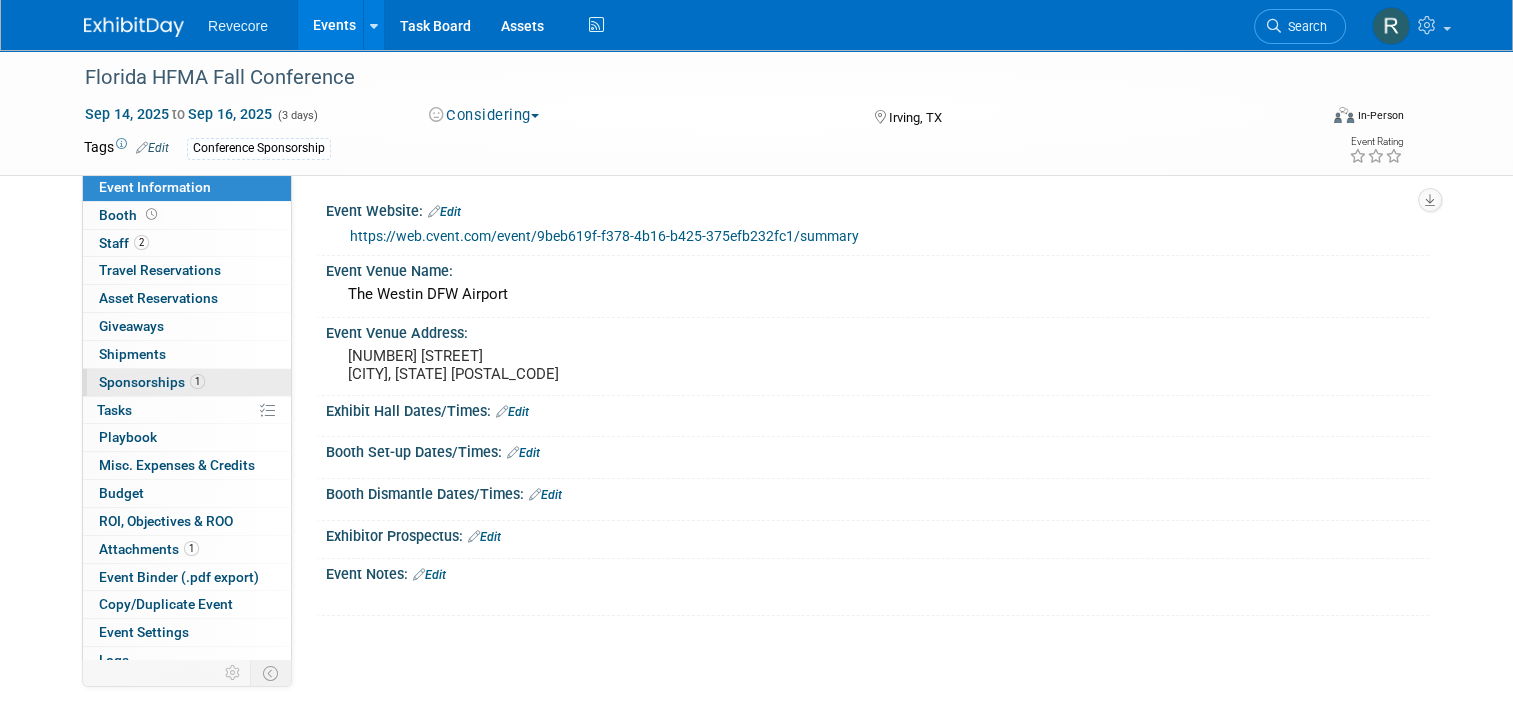 click on "Sponsorships 1" at bounding box center [152, 382] 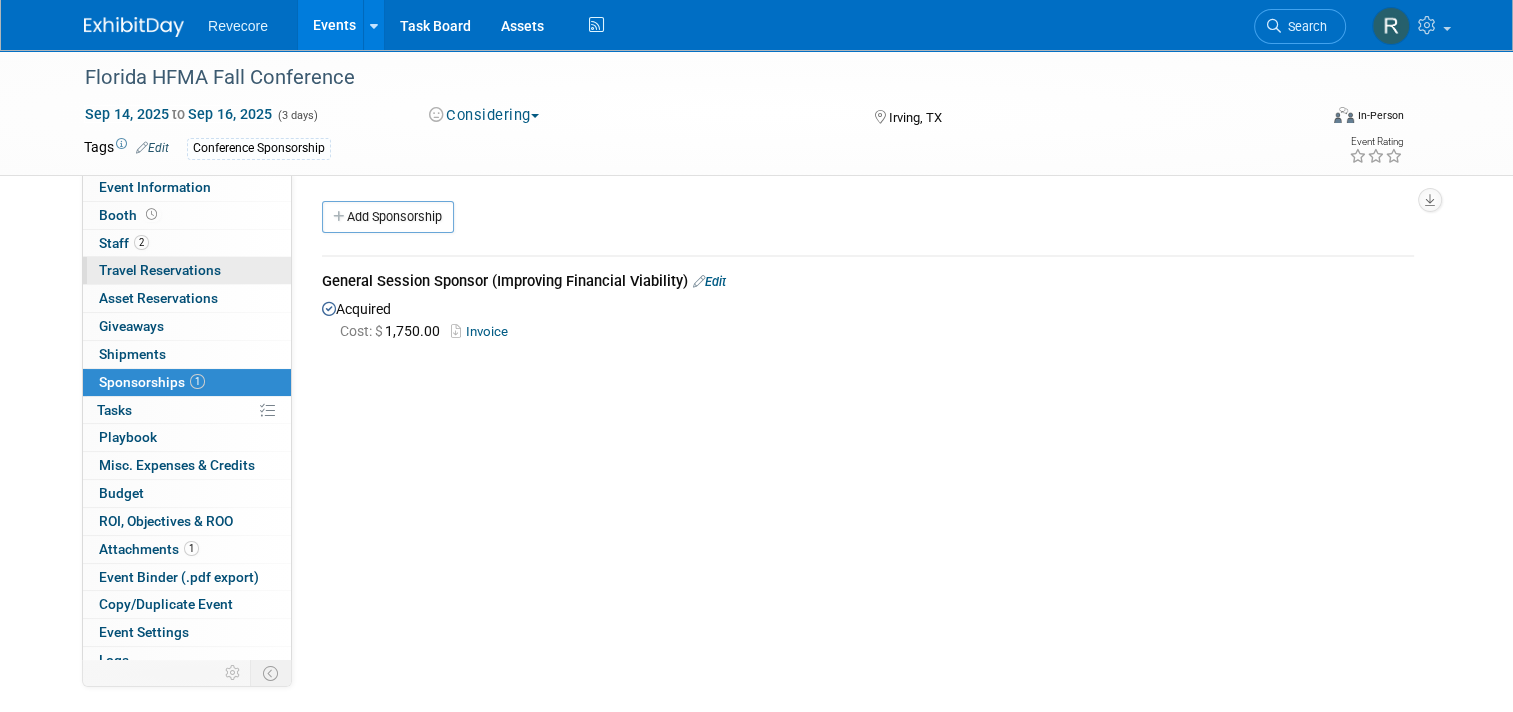 drag, startPoint x: 673, startPoint y: 284, endPoint x: 240, endPoint y: 283, distance: 433.00116 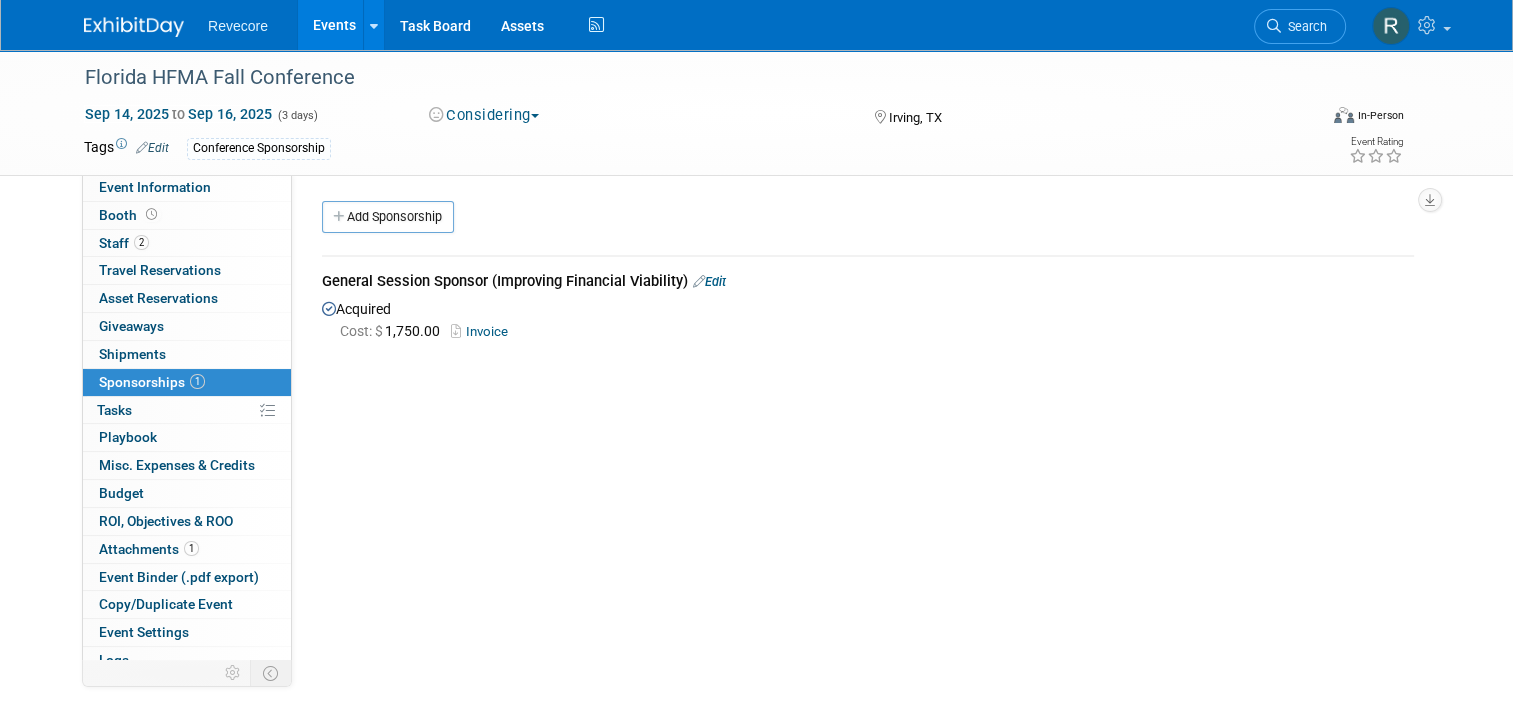 drag, startPoint x: 240, startPoint y: 283, endPoint x: 421, endPoint y: 277, distance: 181.09943 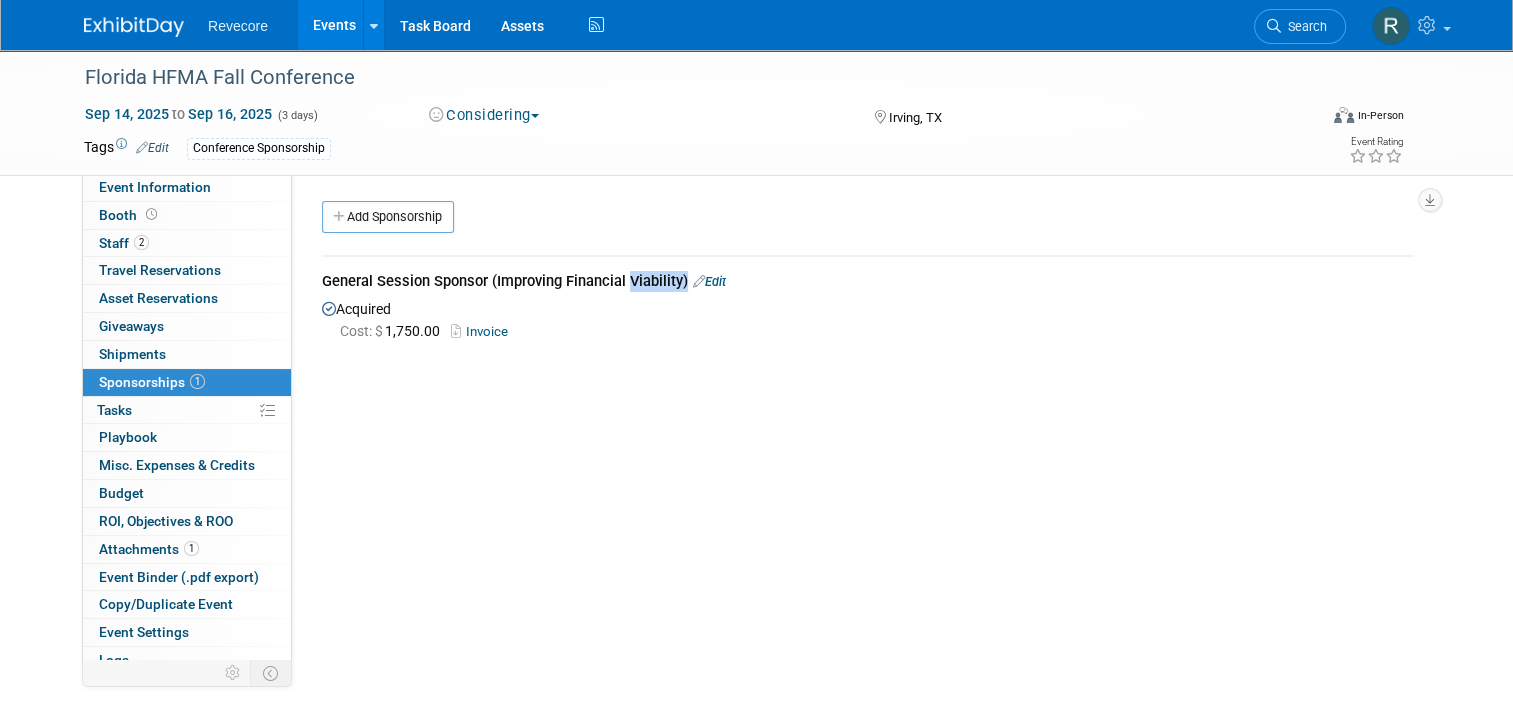 click on "General Session Sponsor (Improving Financial Viability)
Edit" at bounding box center [868, 283] 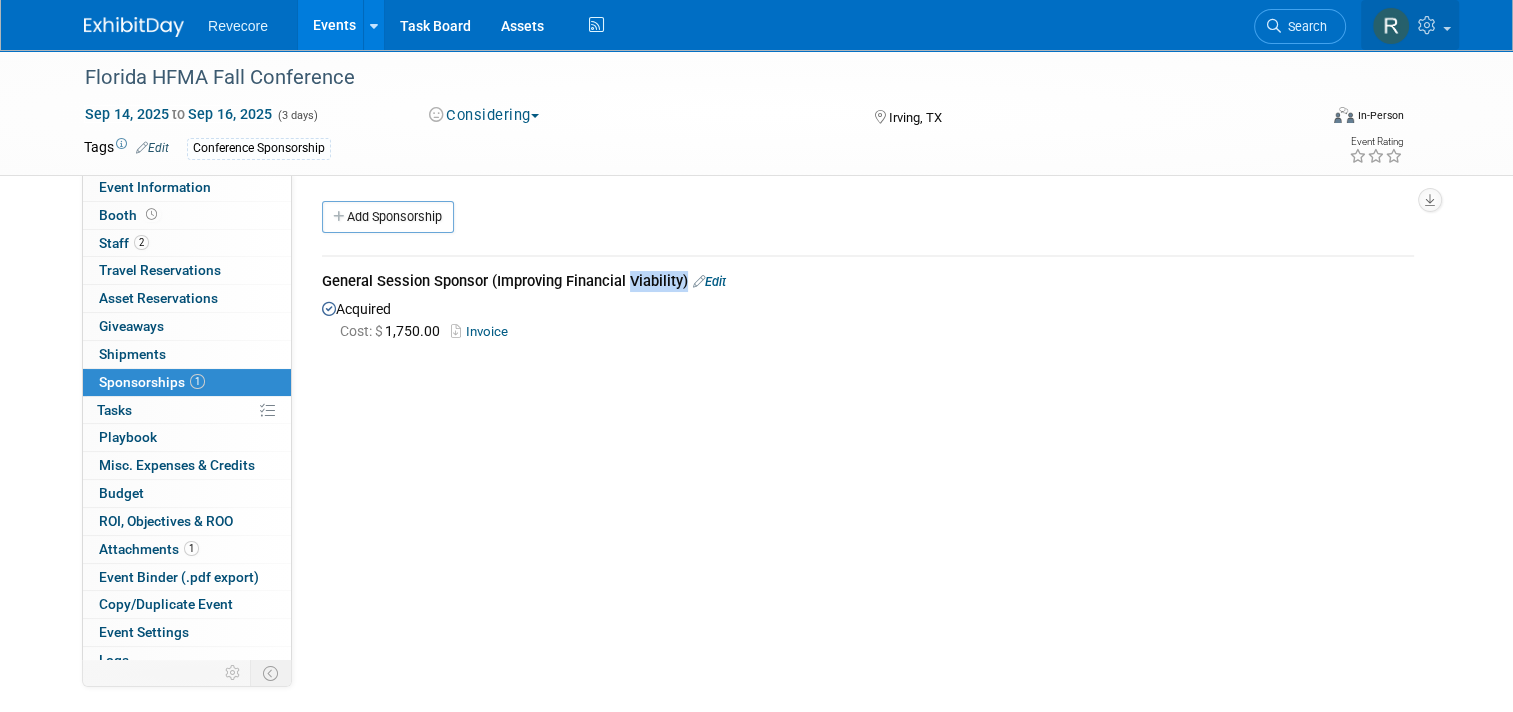 drag, startPoint x: 1432, startPoint y: 38, endPoint x: 1426, endPoint y: 90, distance: 52.34501 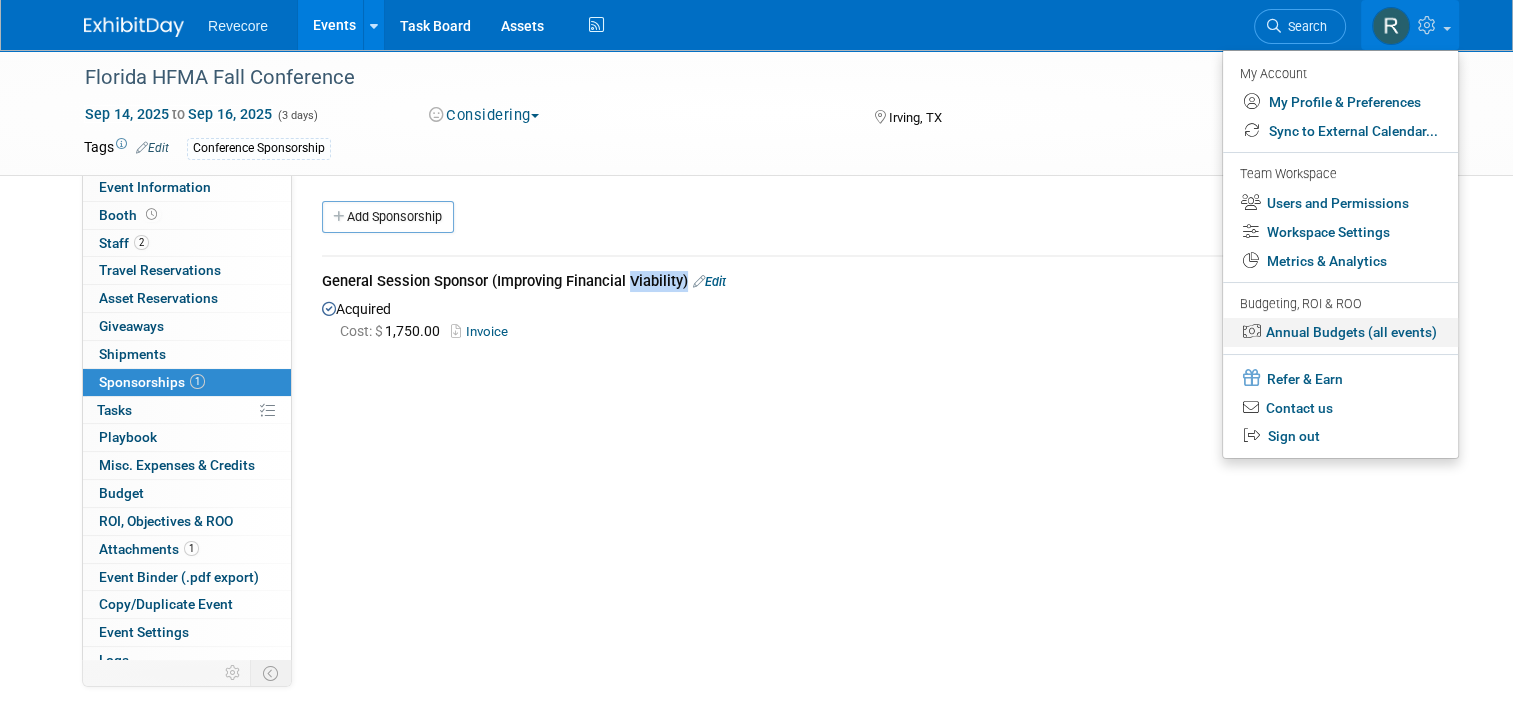 click on "Annual Budgets (all events)" at bounding box center [1340, 332] 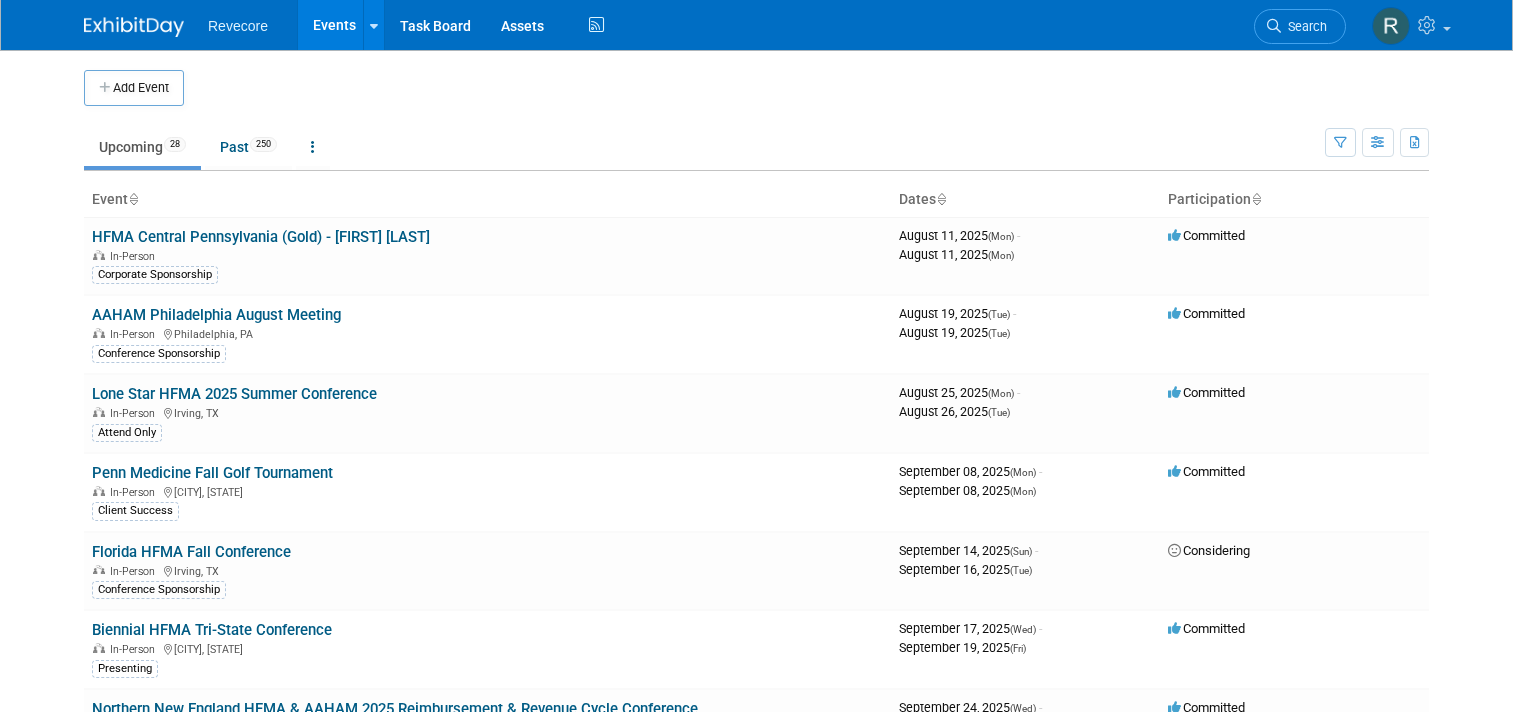 scroll, scrollTop: 0, scrollLeft: 0, axis: both 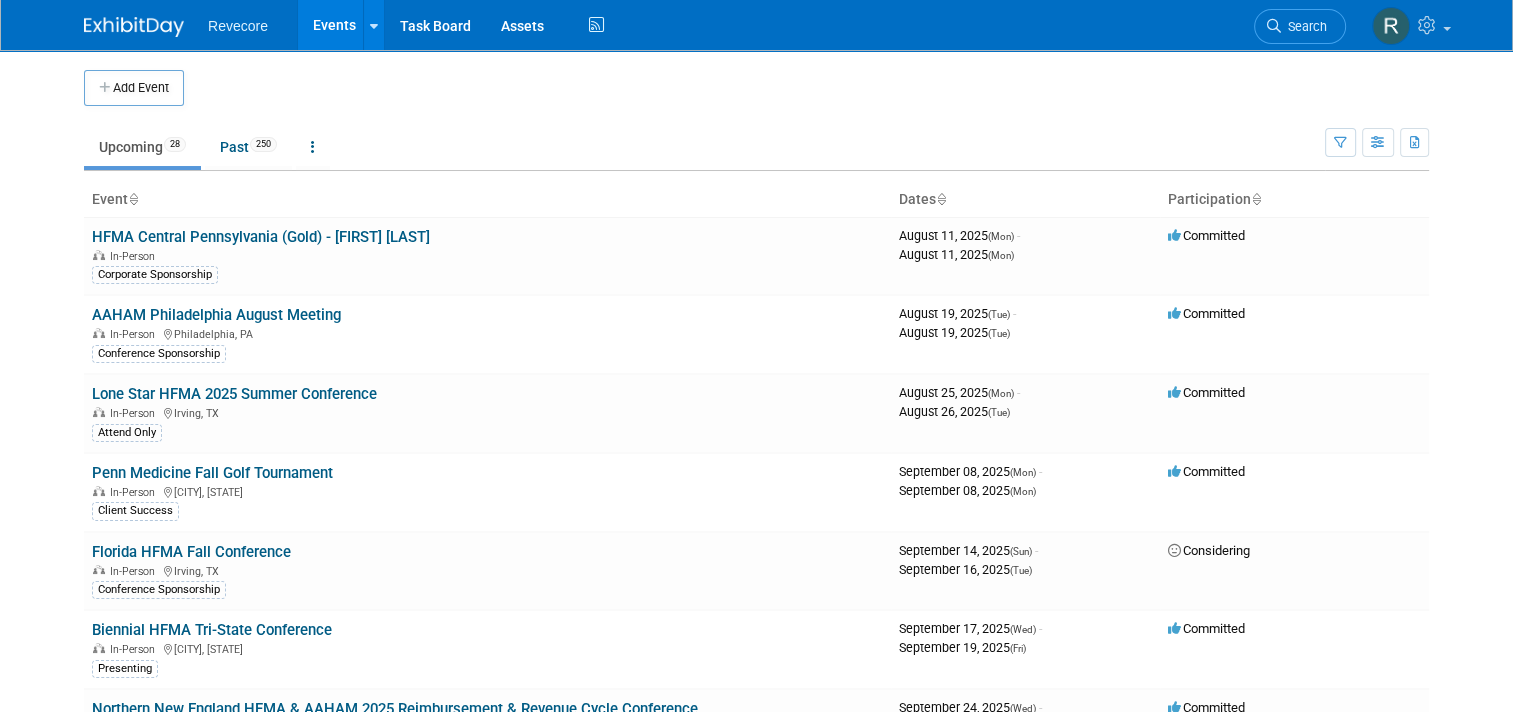 click at bounding box center (774, 88) 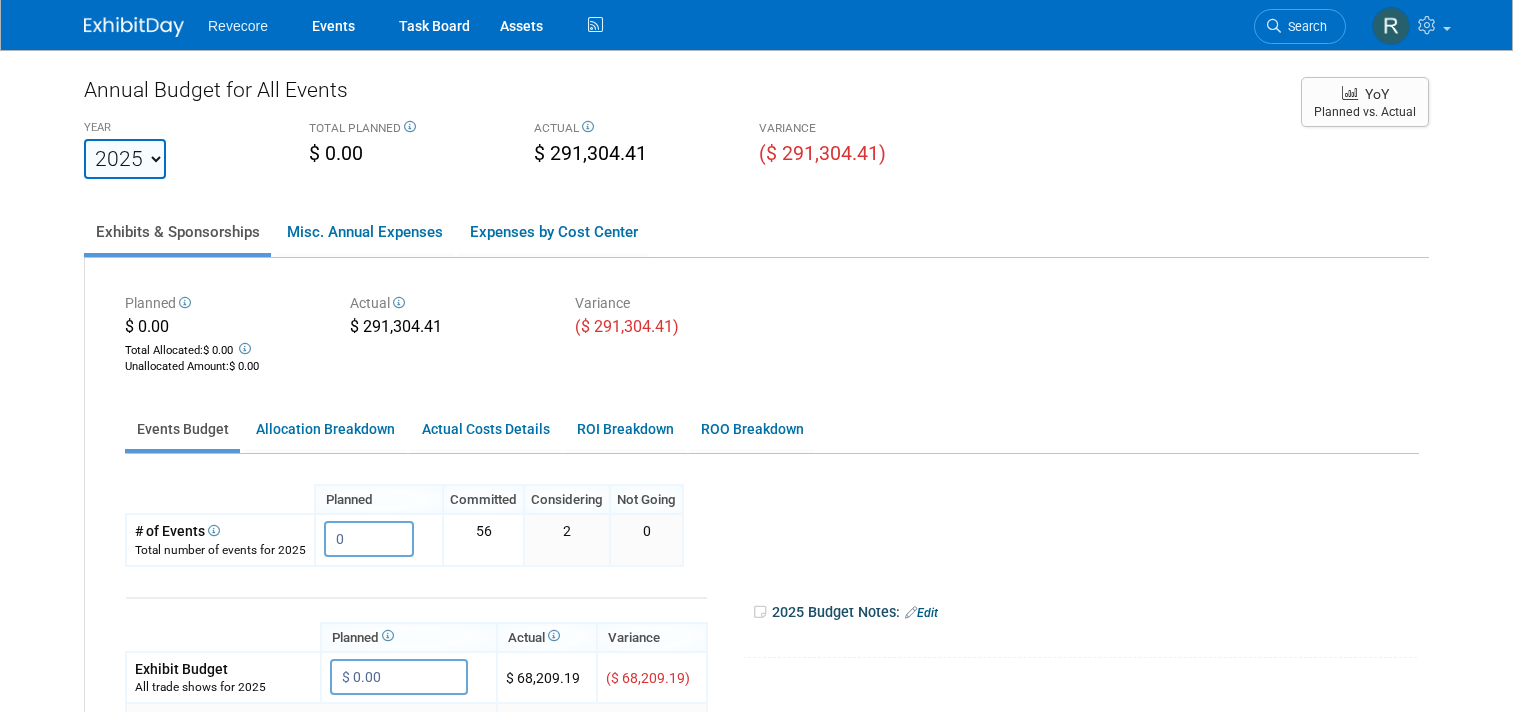scroll, scrollTop: 0, scrollLeft: 0, axis: both 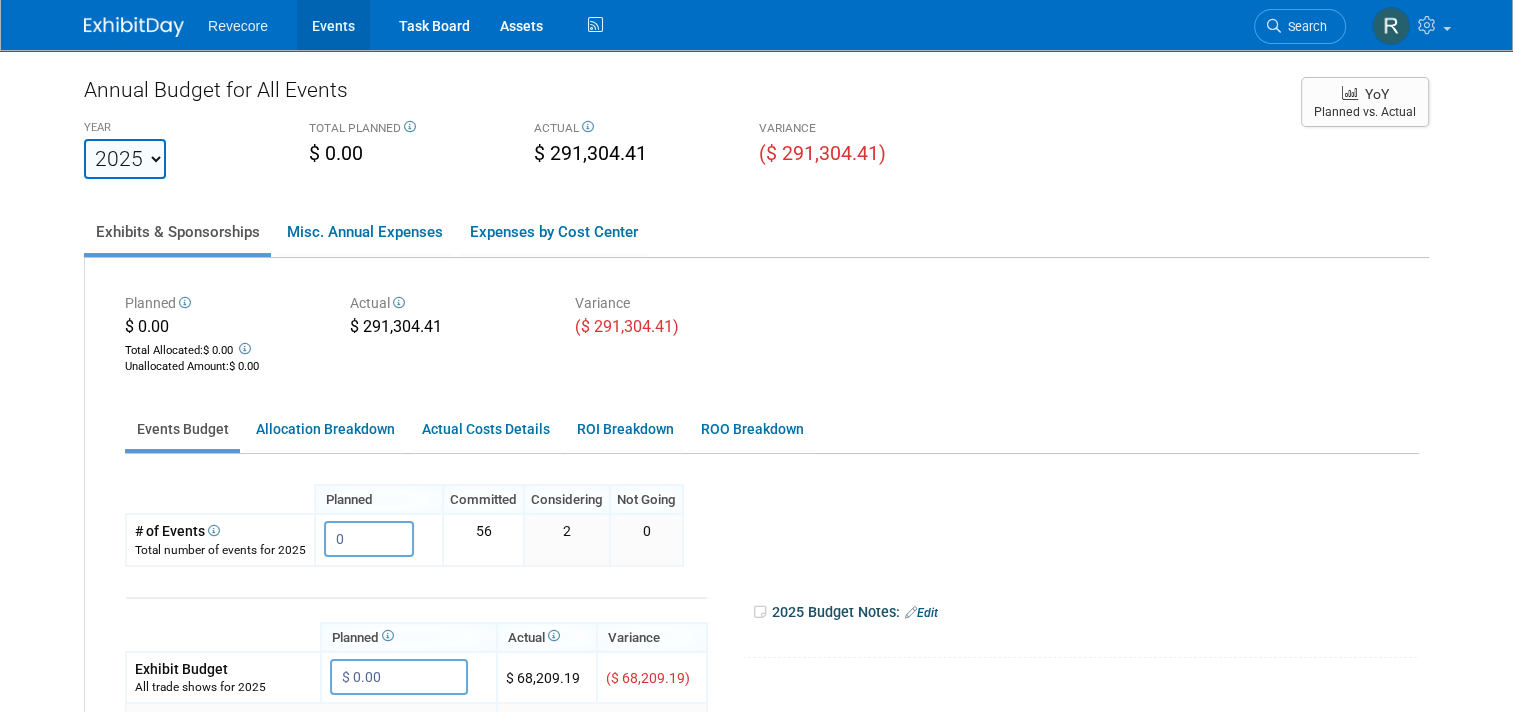 click on "Events" at bounding box center (333, 25) 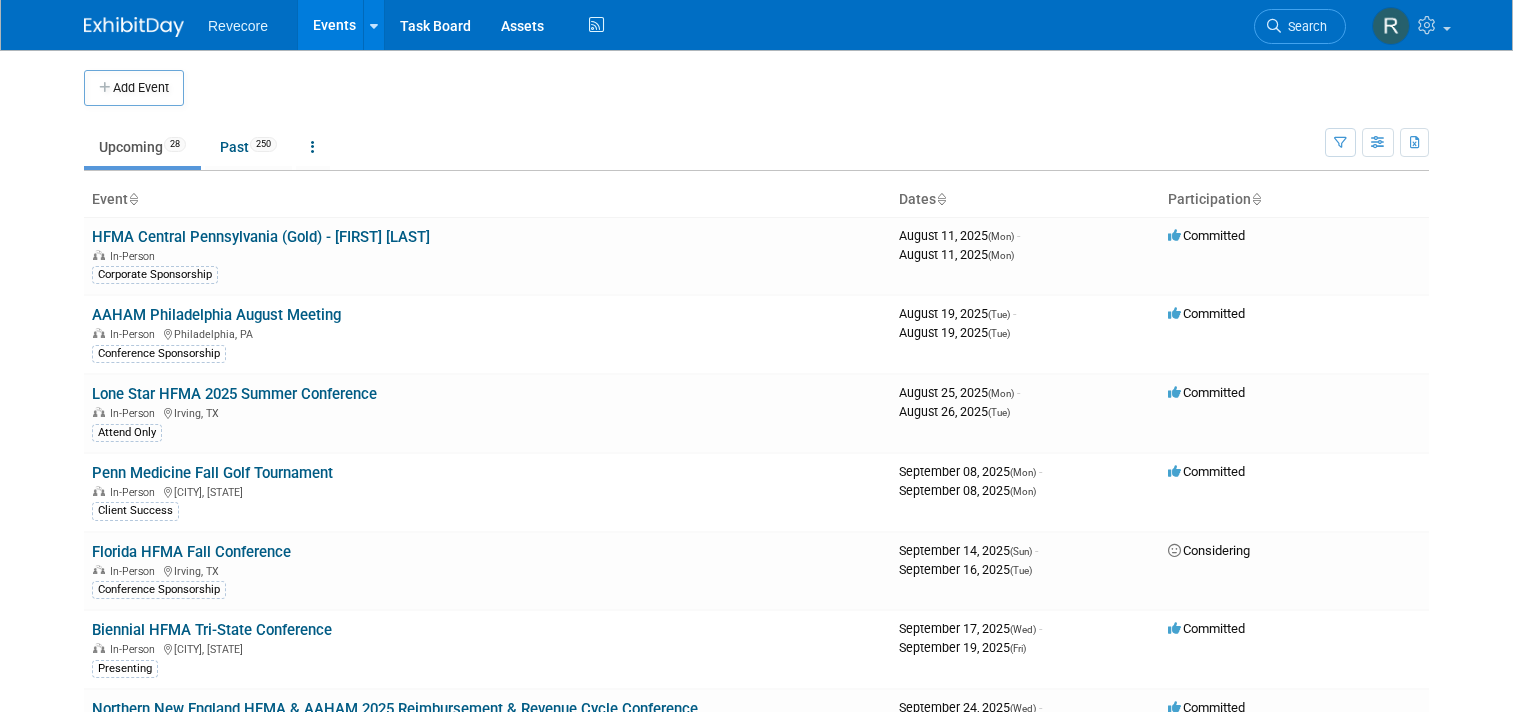 scroll, scrollTop: 0, scrollLeft: 0, axis: both 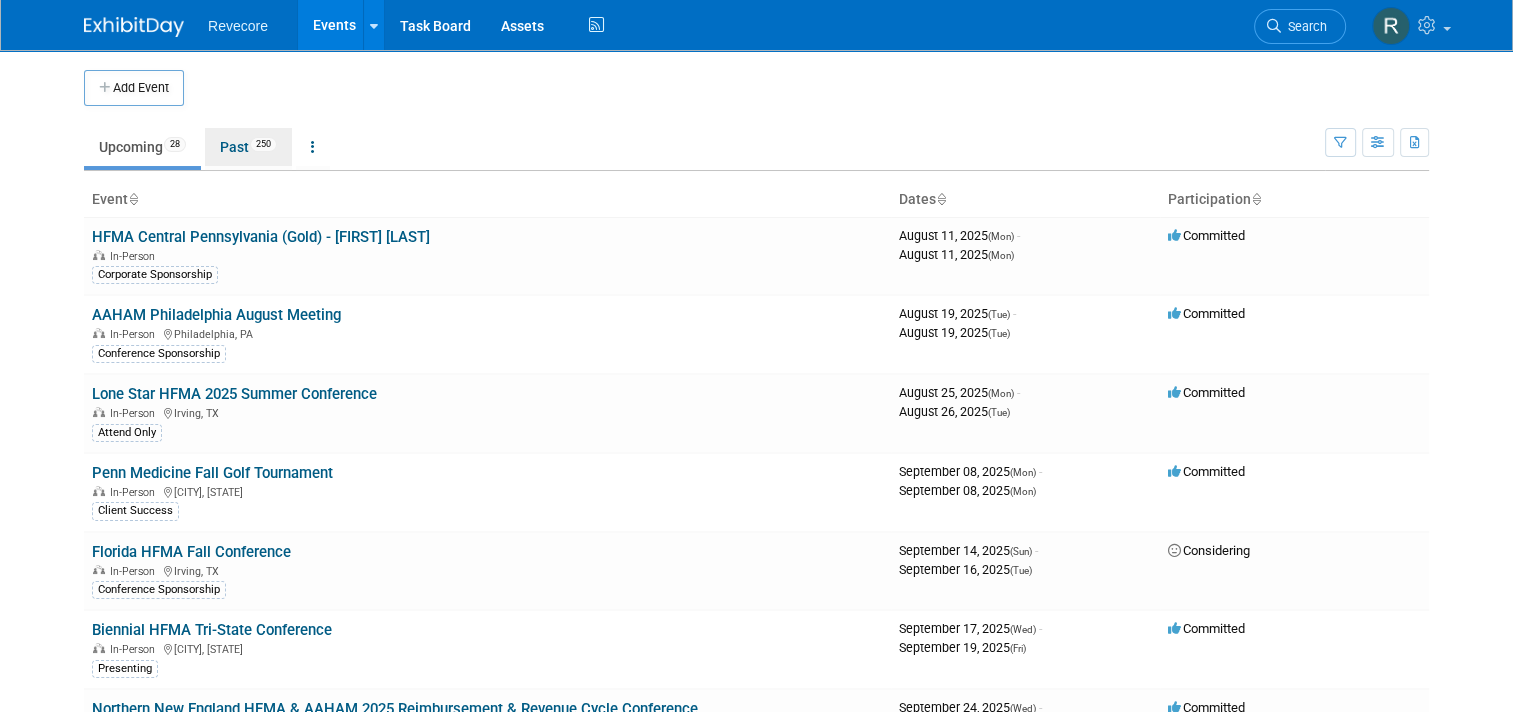 drag, startPoint x: 240, startPoint y: 145, endPoint x: 280, endPoint y: 138, distance: 40.60788 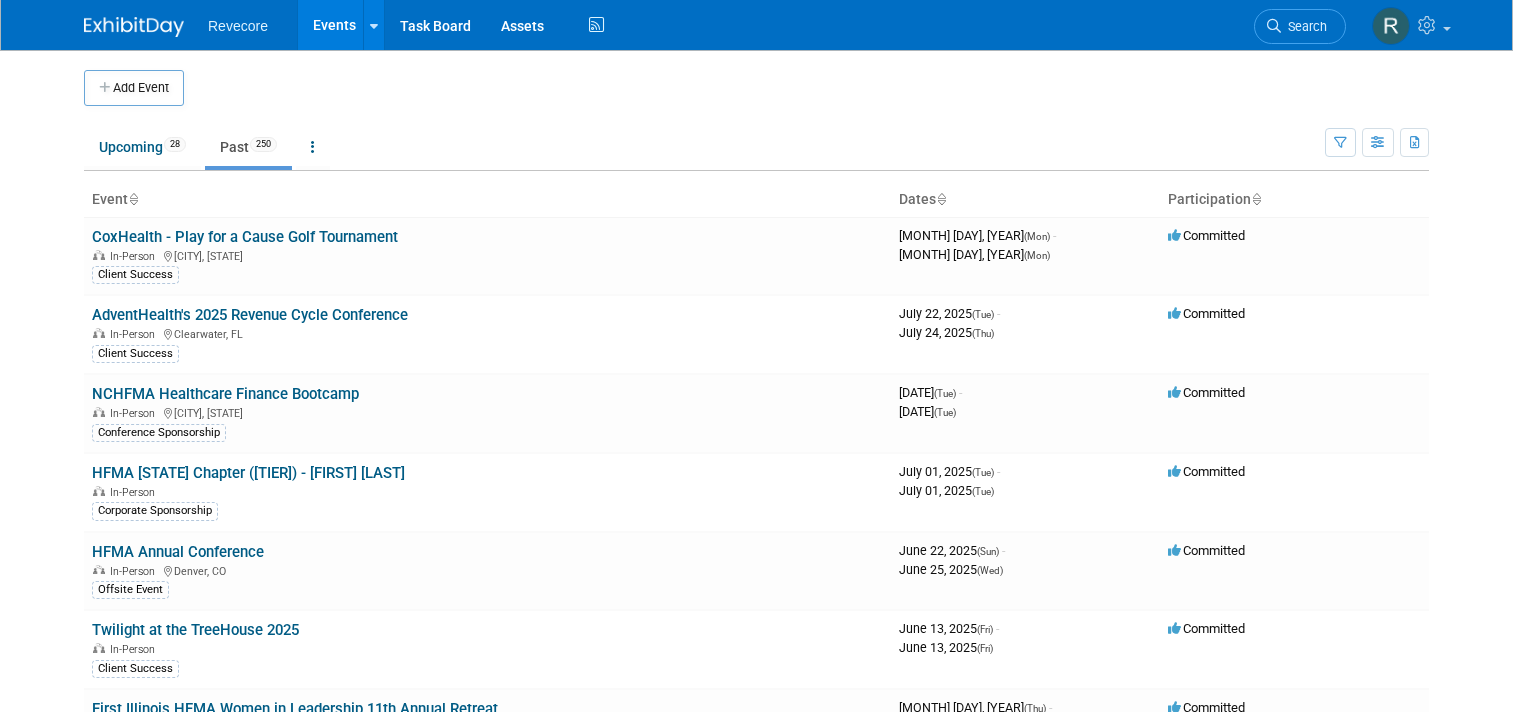 scroll, scrollTop: 0, scrollLeft: 0, axis: both 